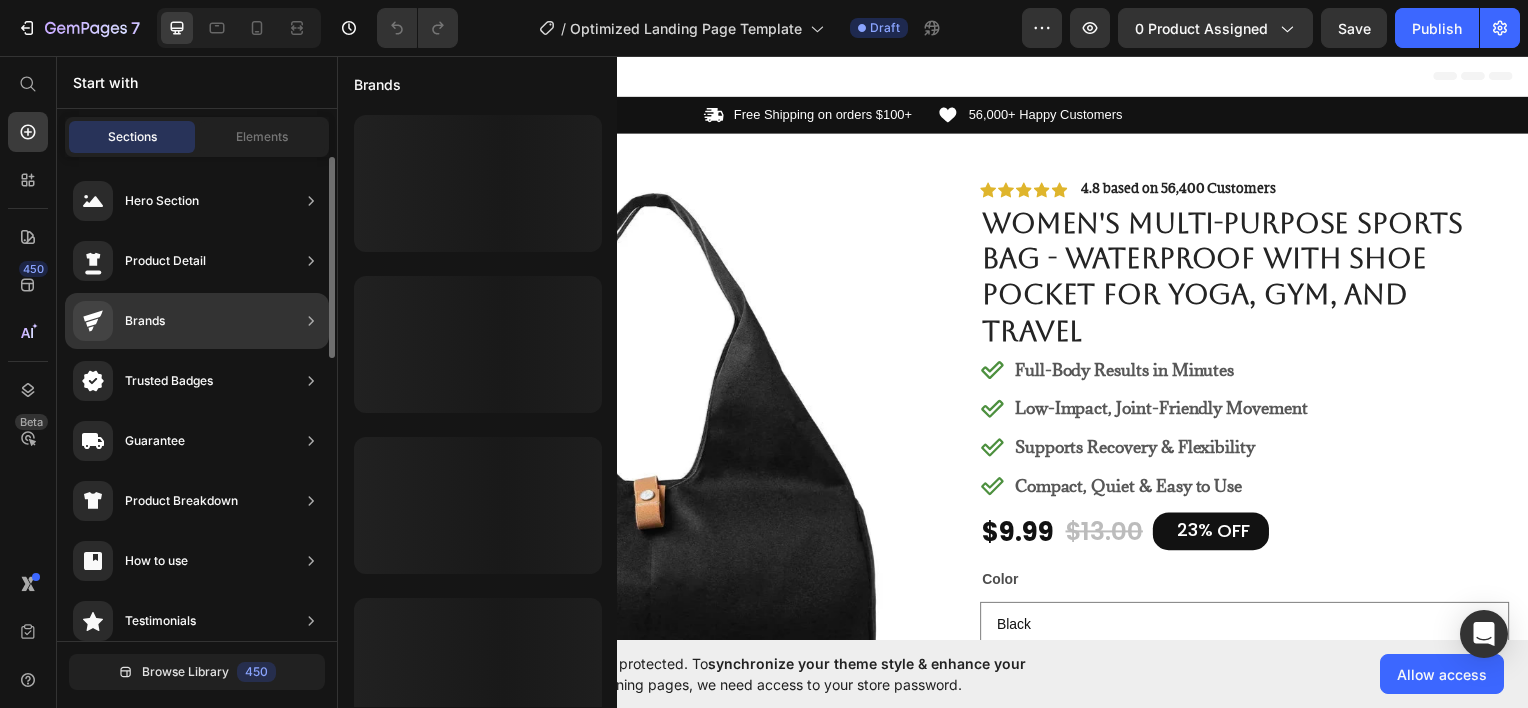 scroll, scrollTop: 0, scrollLeft: 0, axis: both 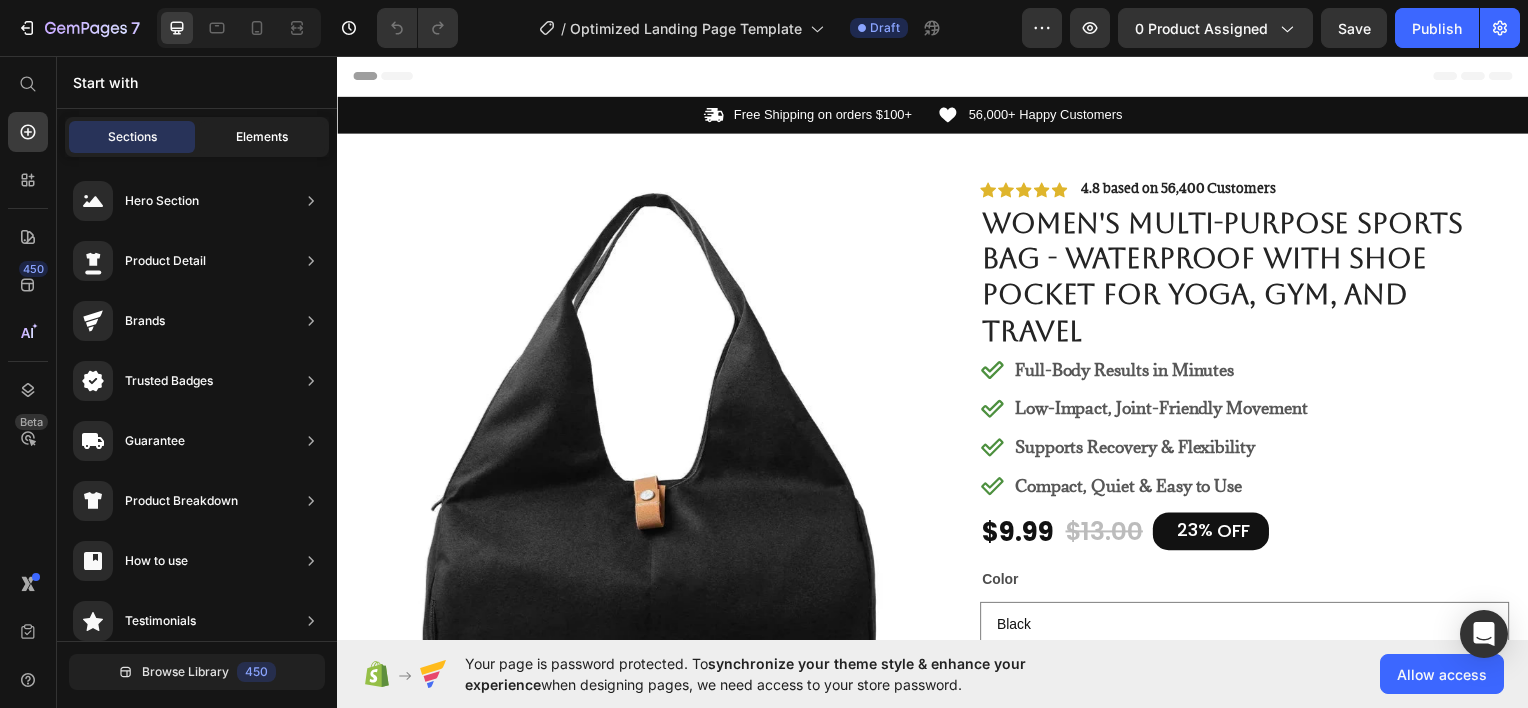 click on "Elements" at bounding box center [262, 137] 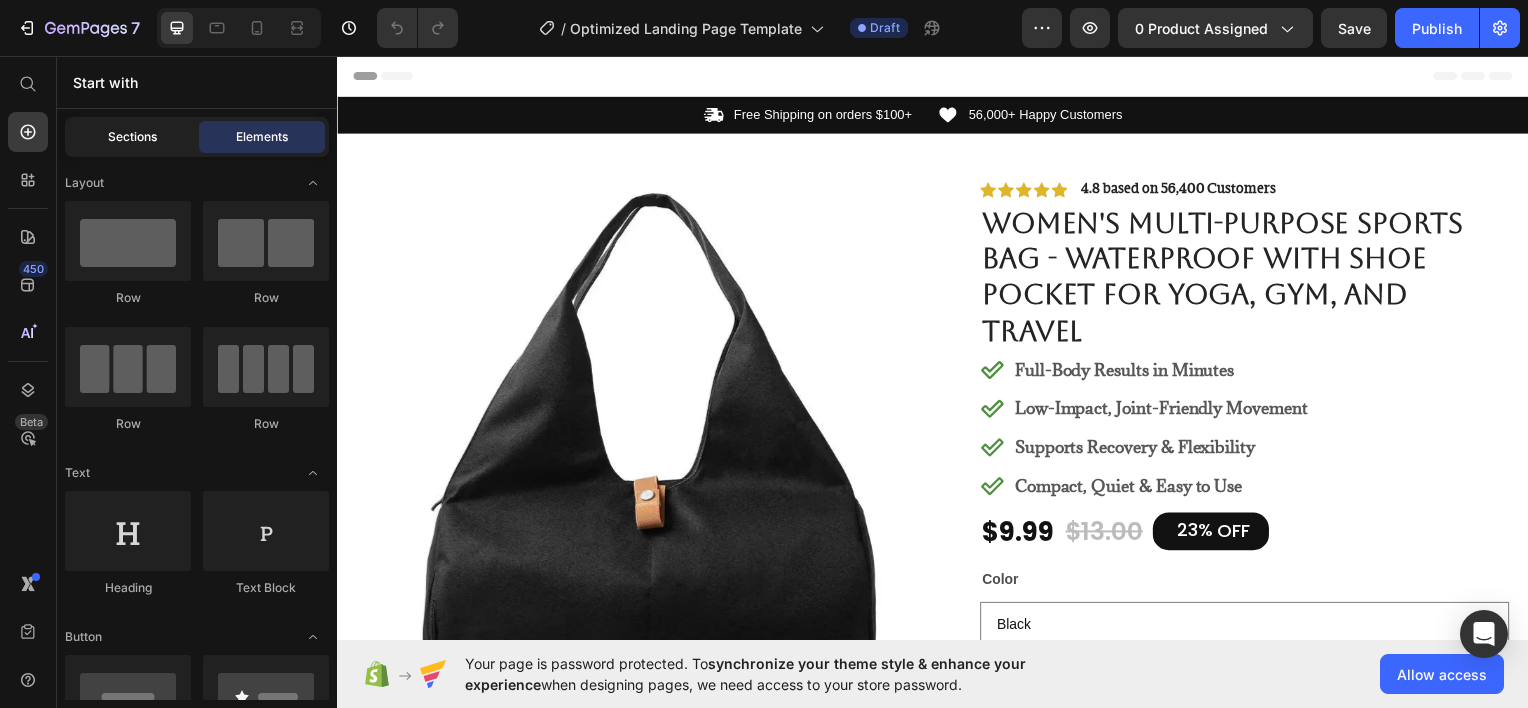 click on "Sections" 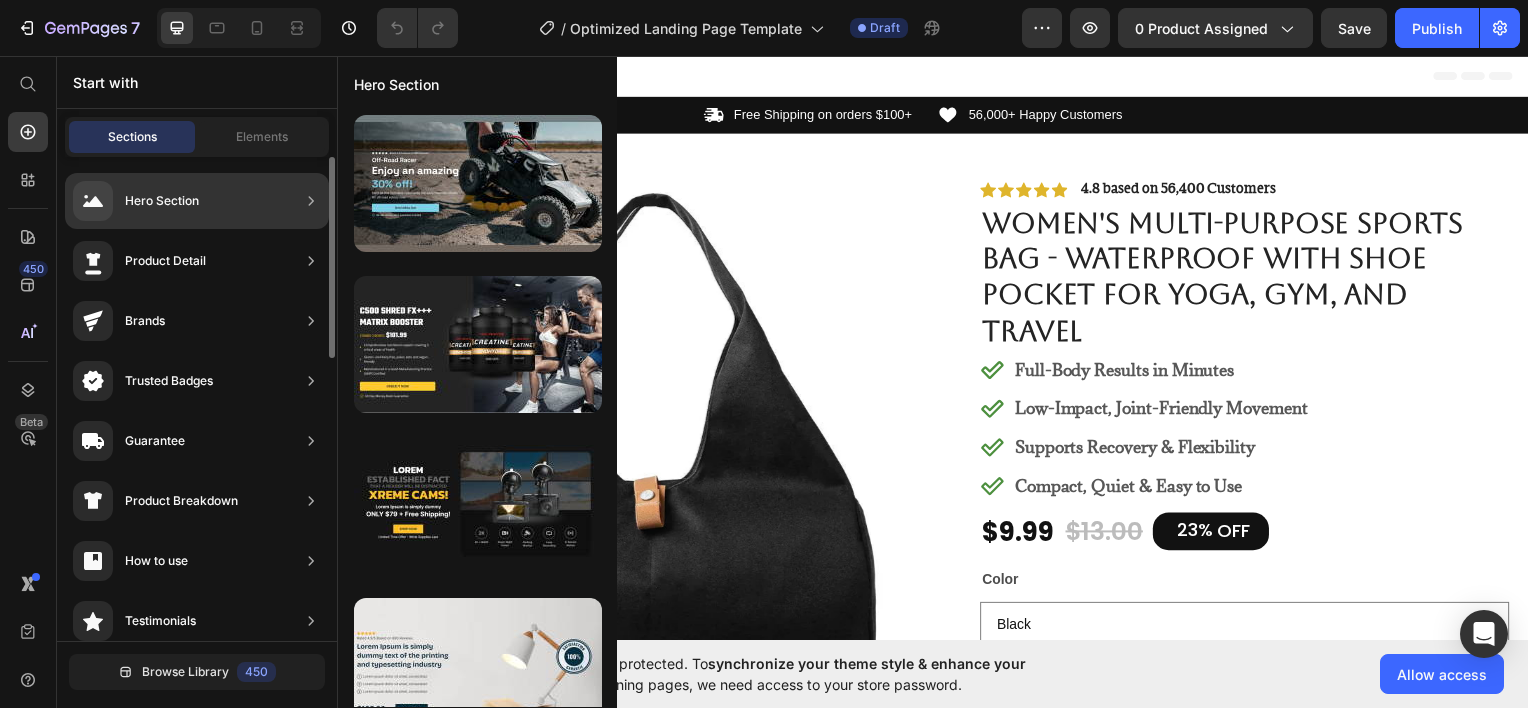 click on "Product Detail" at bounding box center [165, 261] 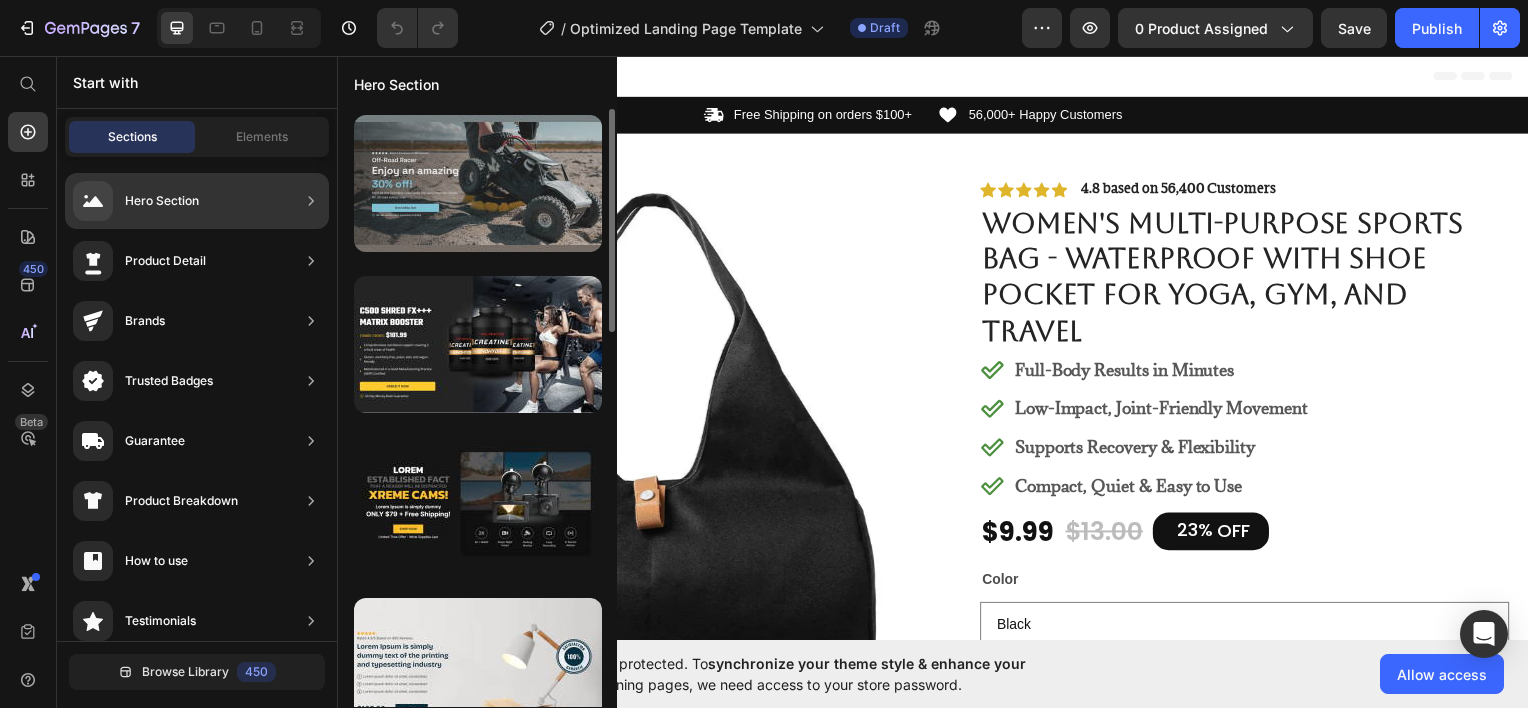 click at bounding box center (478, 183) 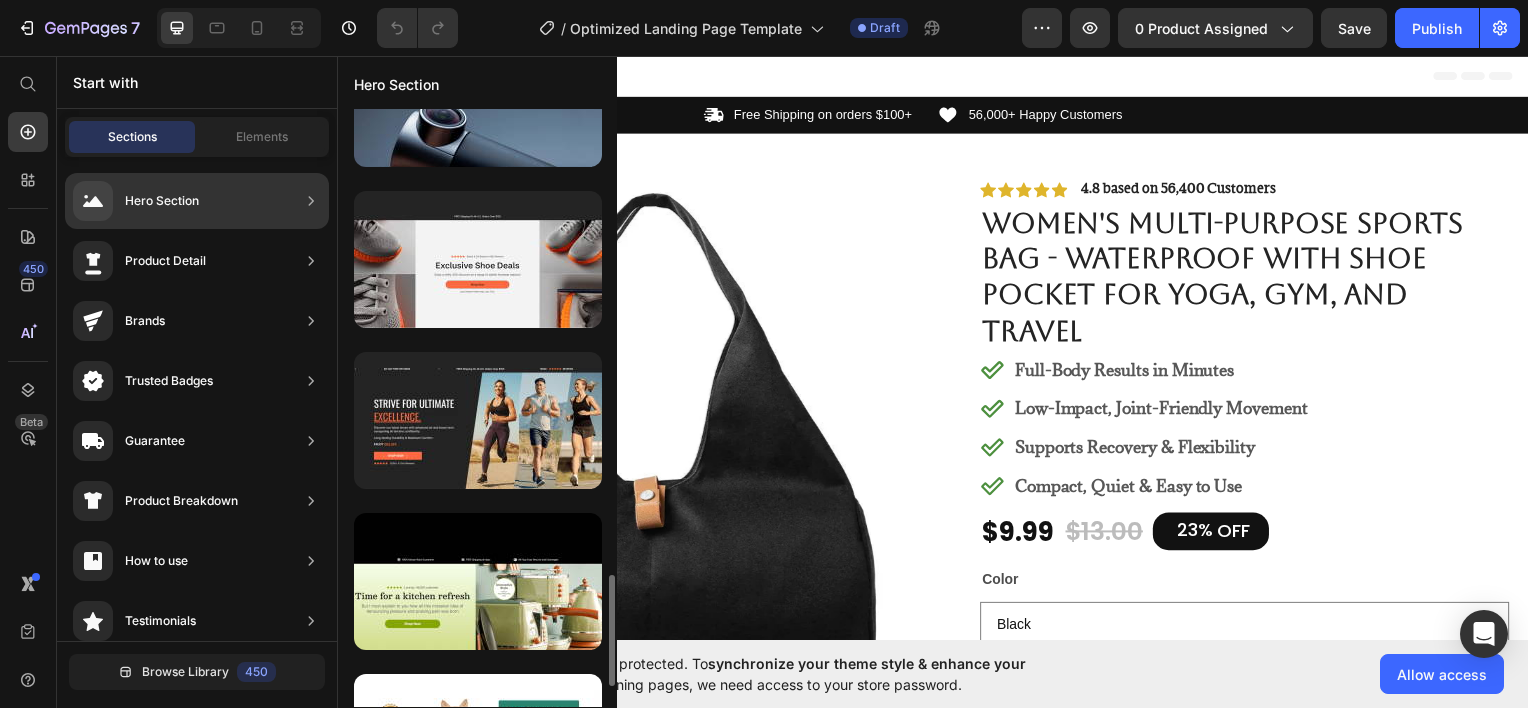 scroll, scrollTop: 2709, scrollLeft: 0, axis: vertical 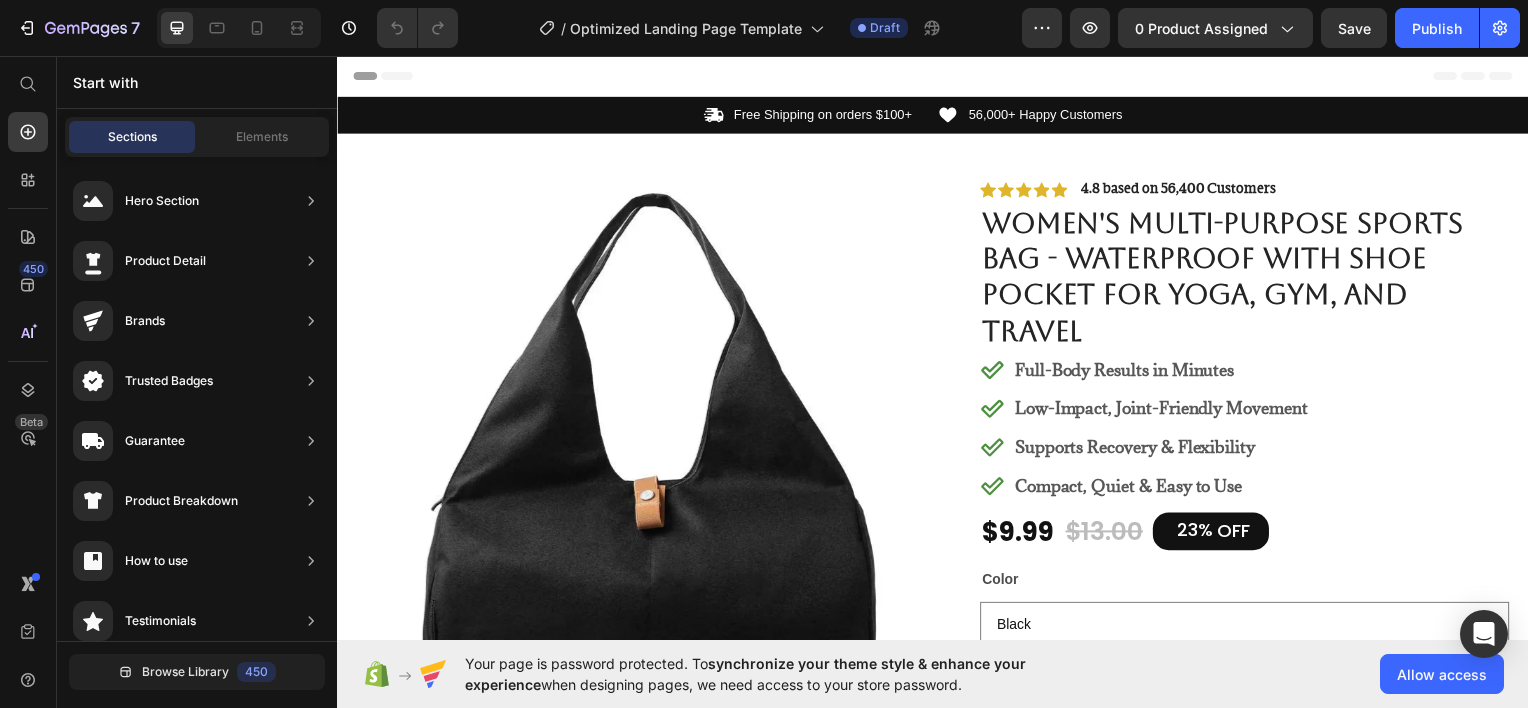 click at bounding box center [639, 463] 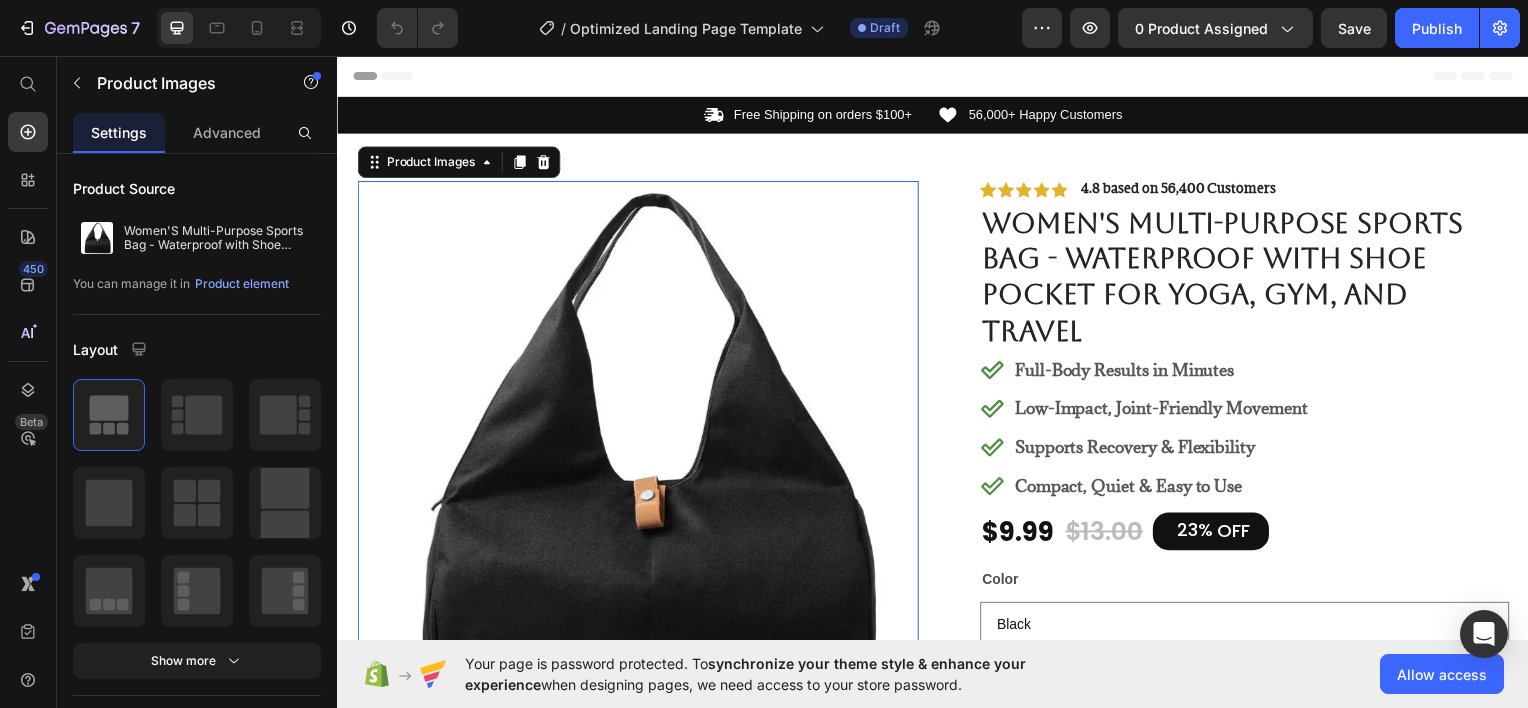 click at bounding box center (639, 463) 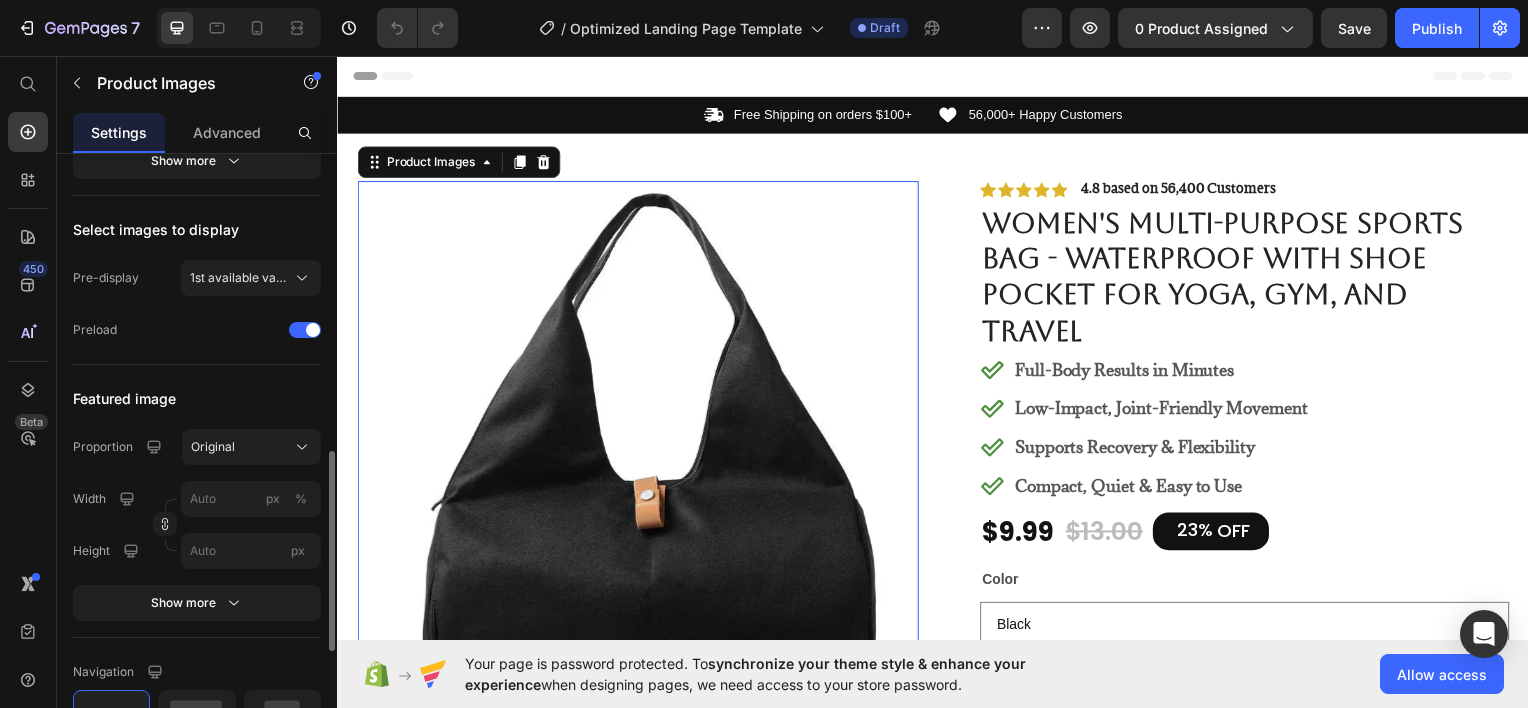 scroll, scrollTop: 600, scrollLeft: 0, axis: vertical 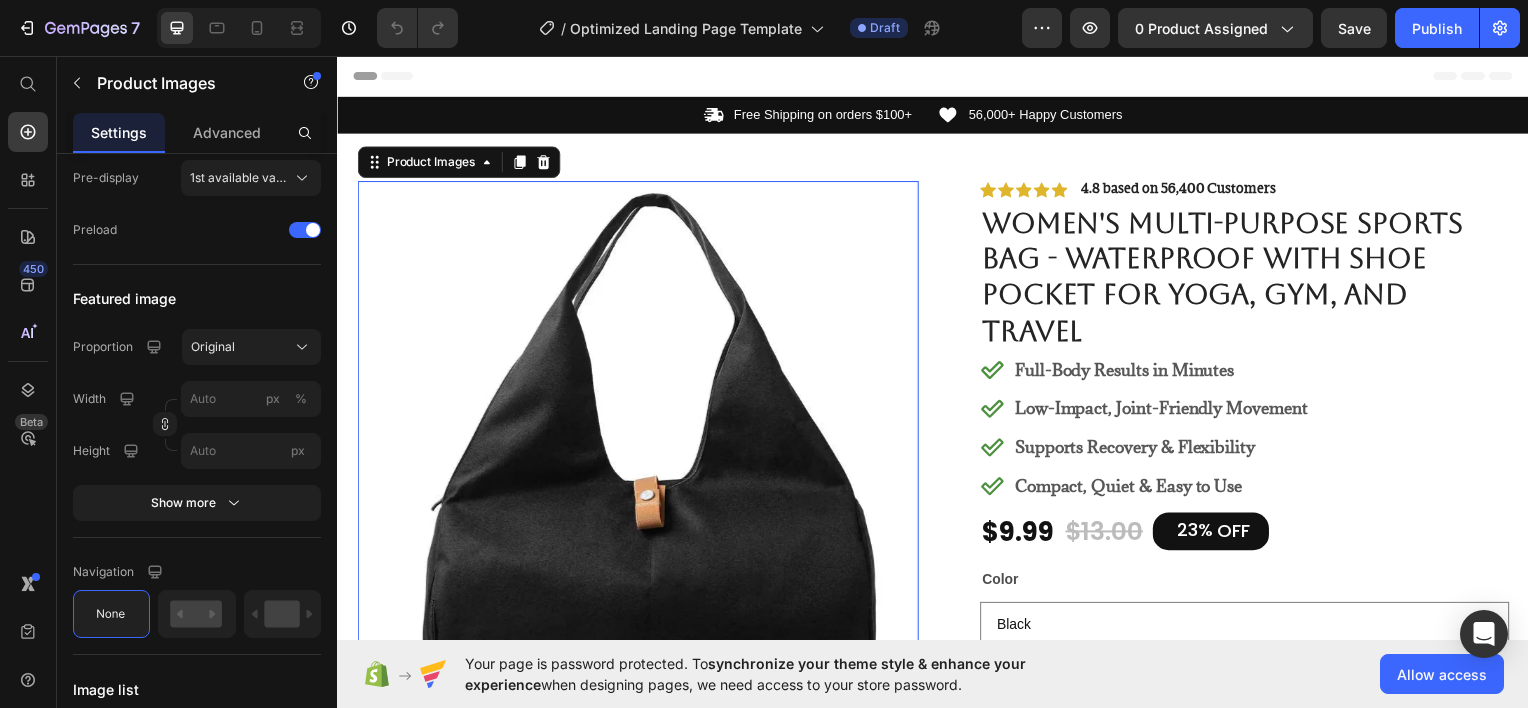 click at bounding box center [639, 463] 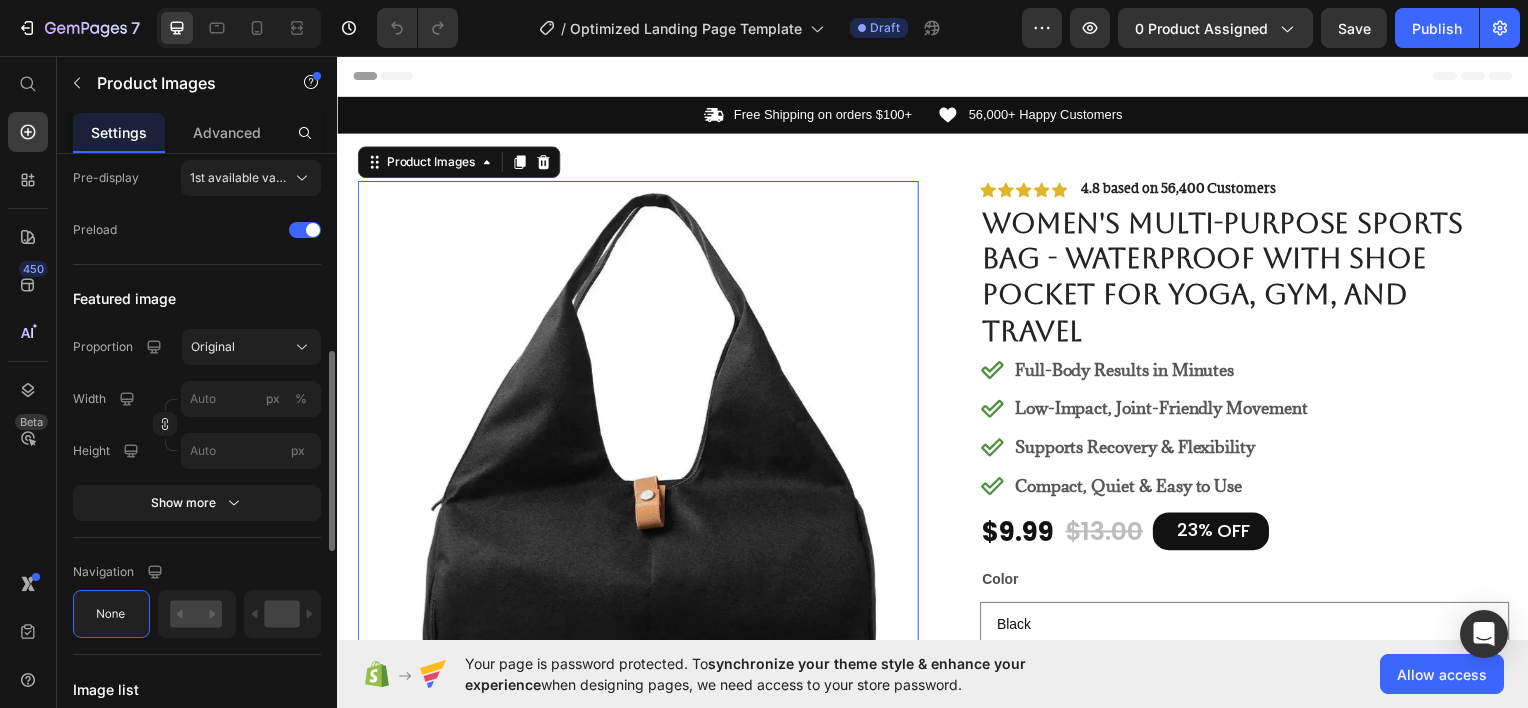 scroll, scrollTop: 400, scrollLeft: 0, axis: vertical 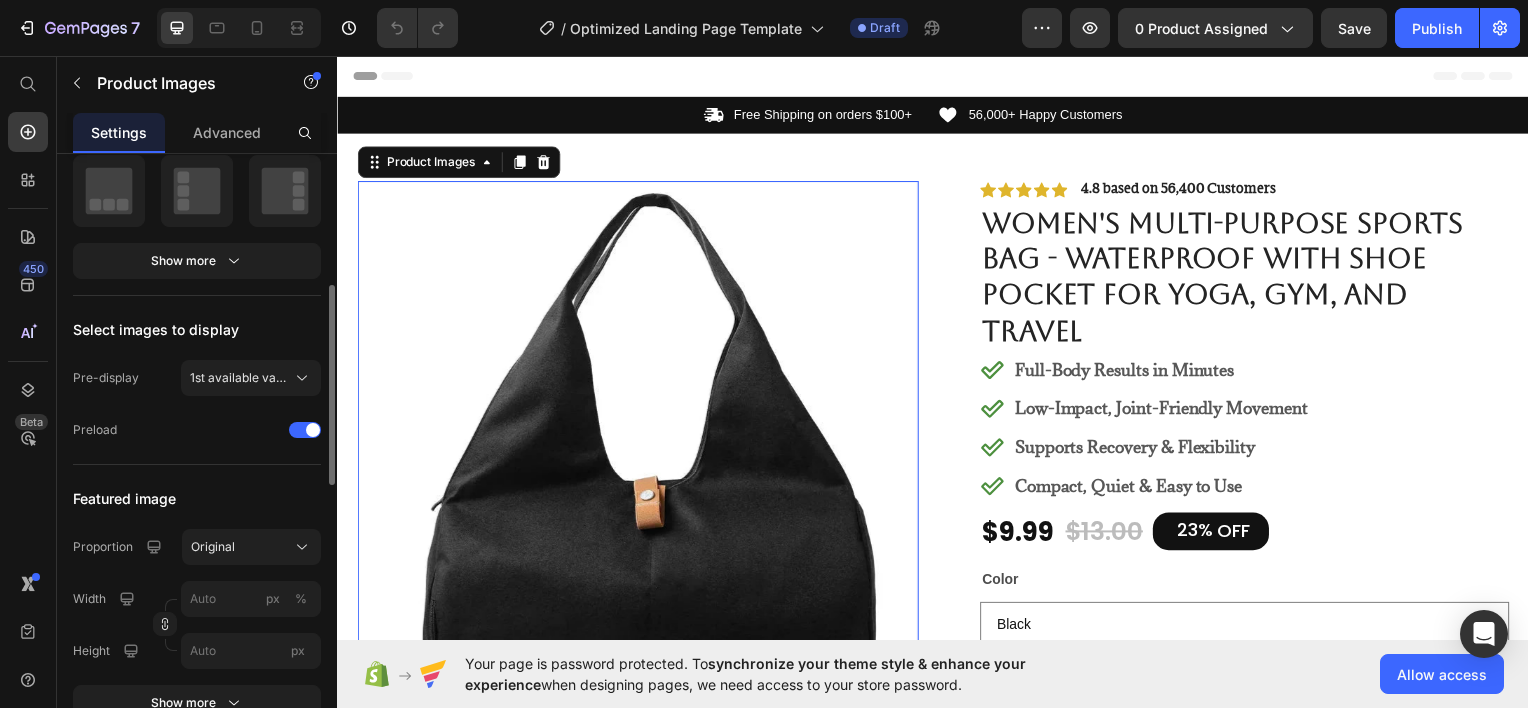 click on "Settings" at bounding box center [119, 132] 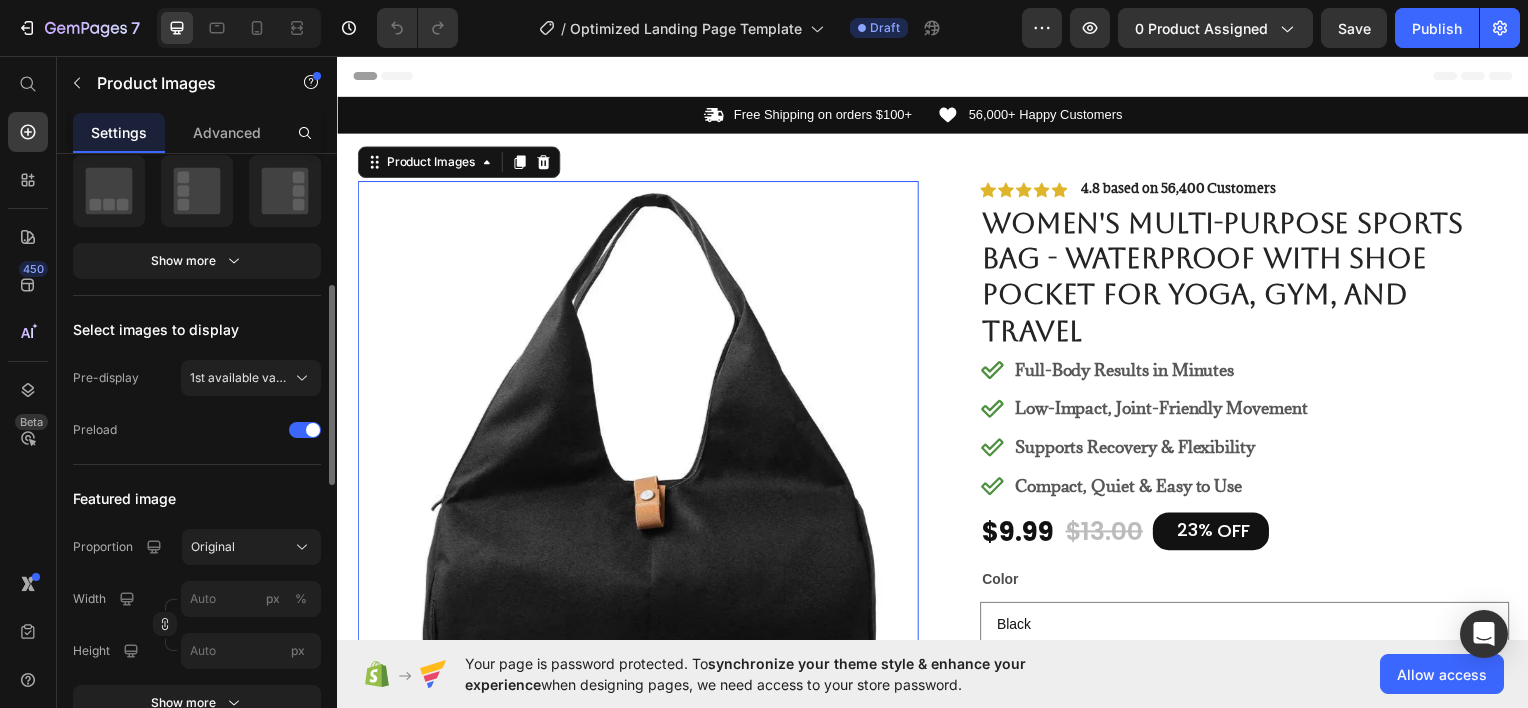 scroll, scrollTop: 0, scrollLeft: 0, axis: both 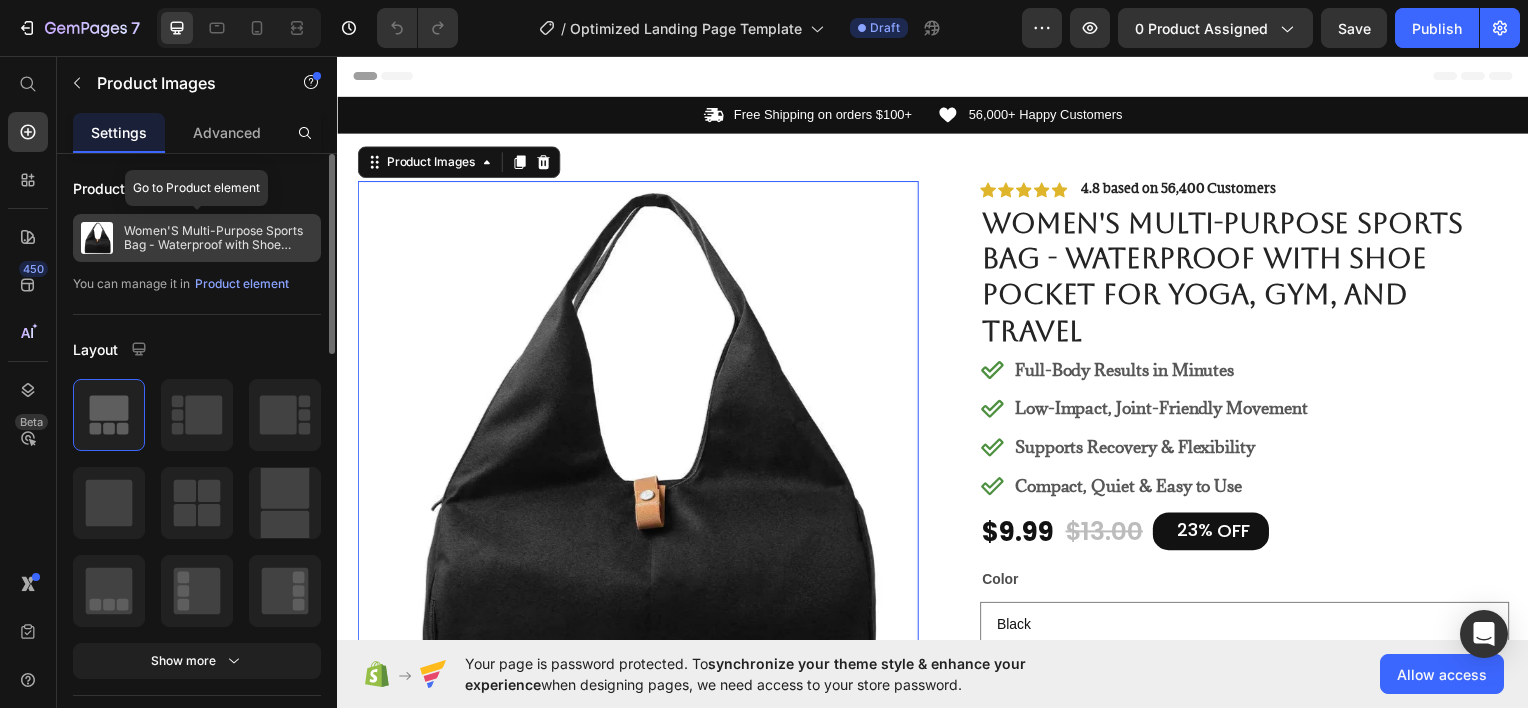 click on "Women'S Multi-Purpose Sports Bag - Waterproof with Shoe Pocket for Yoga, Gym, and Travel" at bounding box center [218, 238] 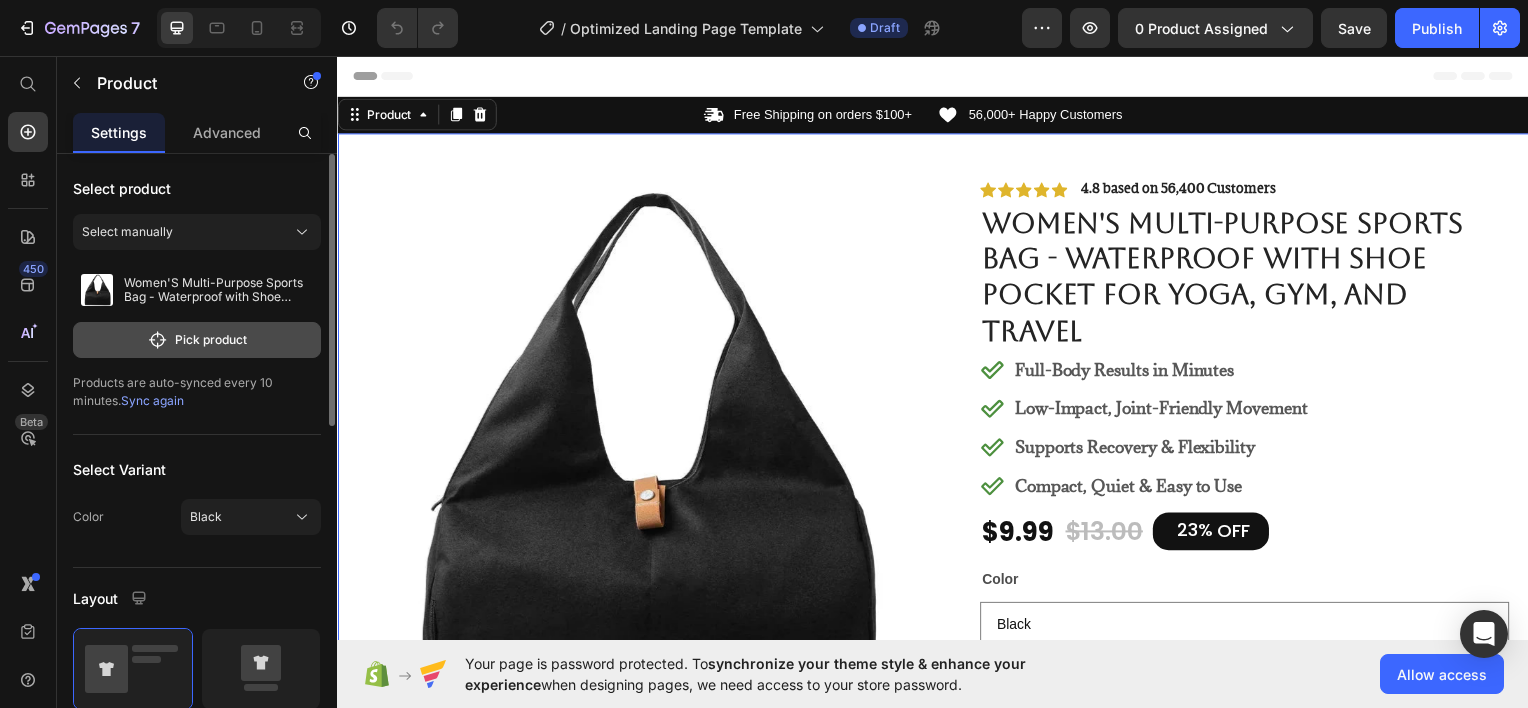 click on "Pick product" at bounding box center [197, 340] 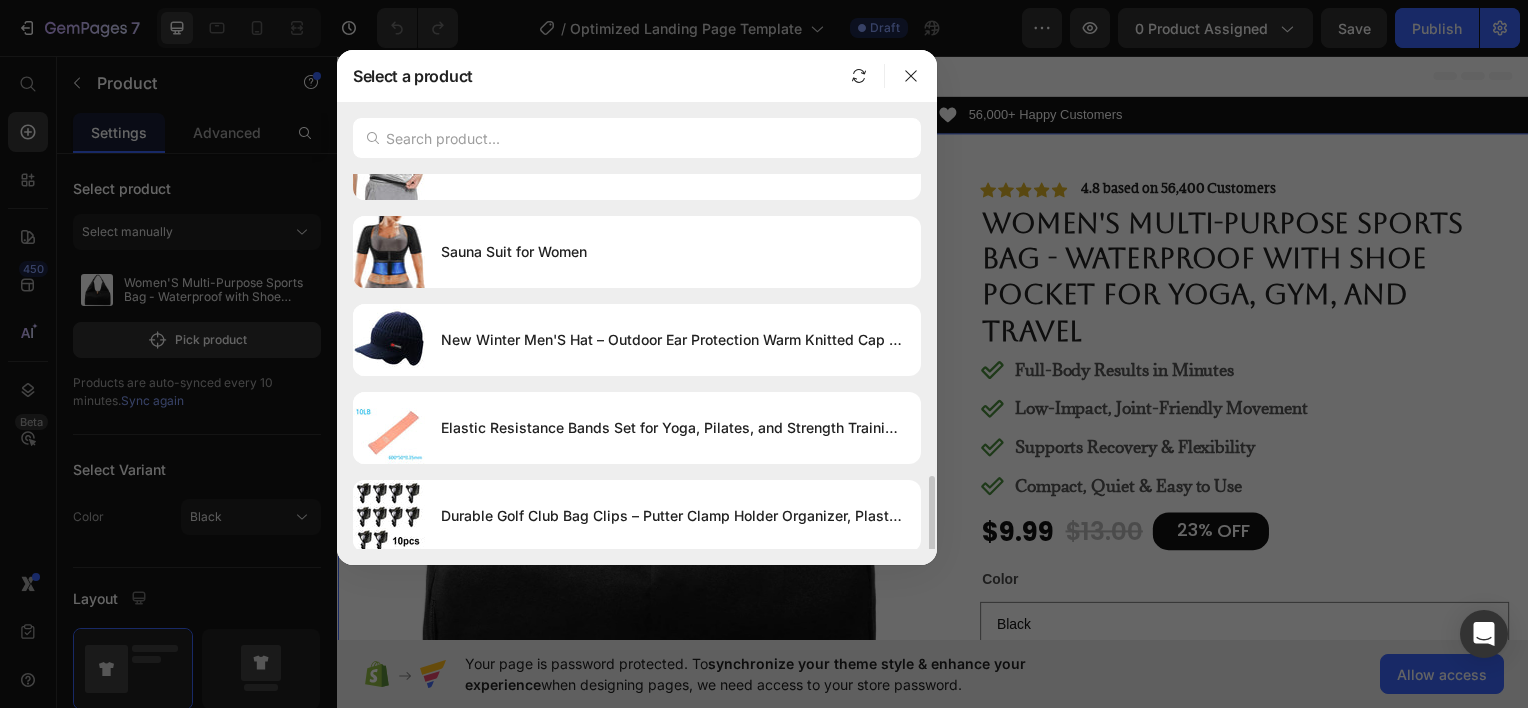 scroll, scrollTop: 490, scrollLeft: 0, axis: vertical 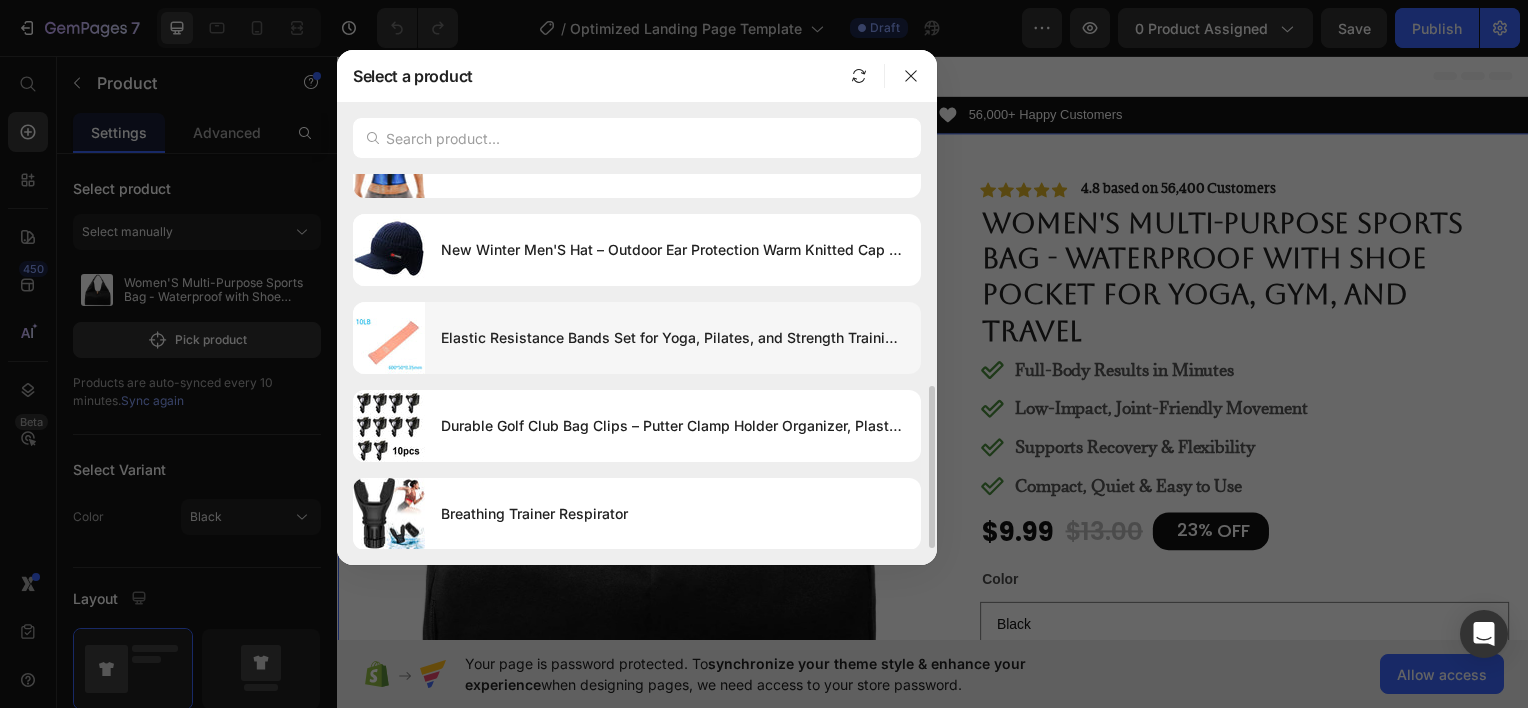 click on "Elastic Resistance Bands Set for Yoga, Pilates, and Strength Training - 5-Pack" at bounding box center [673, 338] 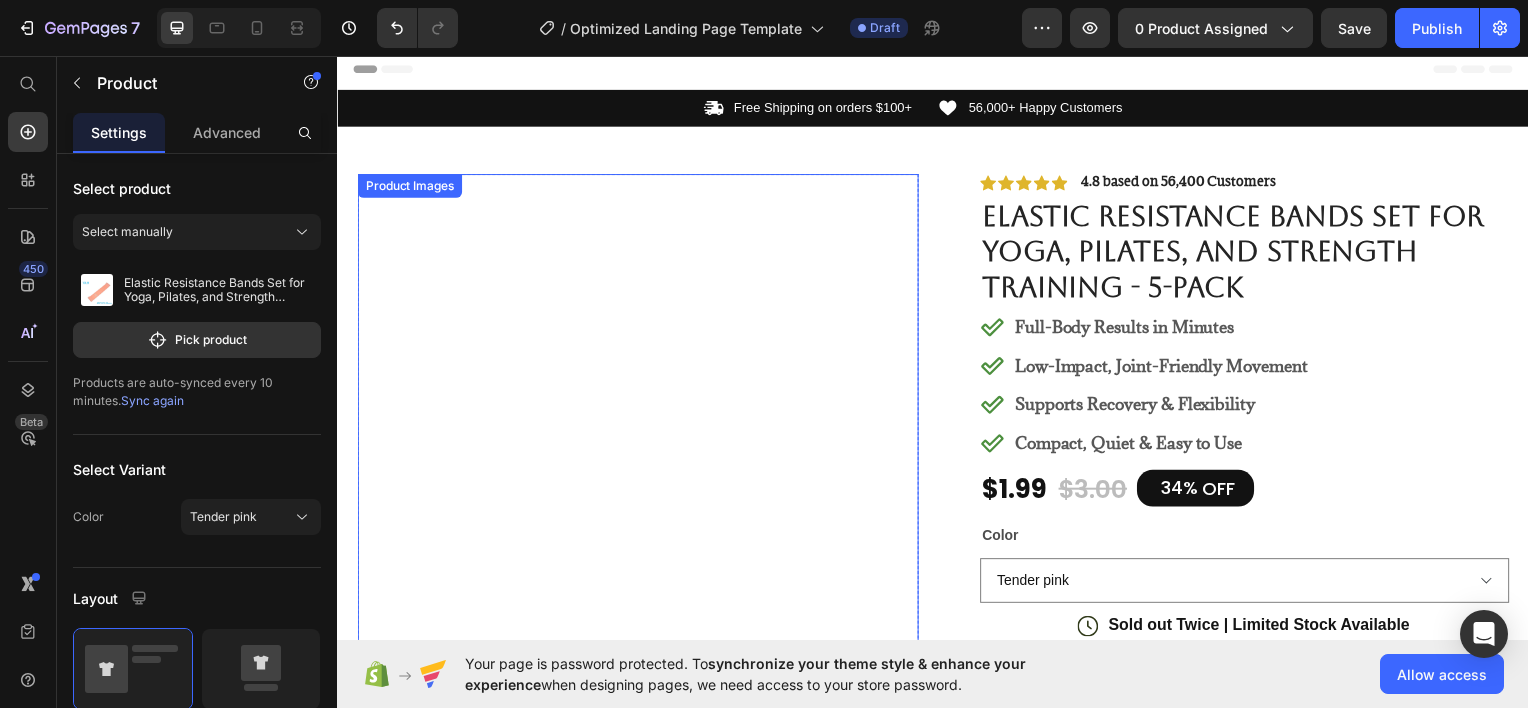 scroll, scrollTop: 0, scrollLeft: 0, axis: both 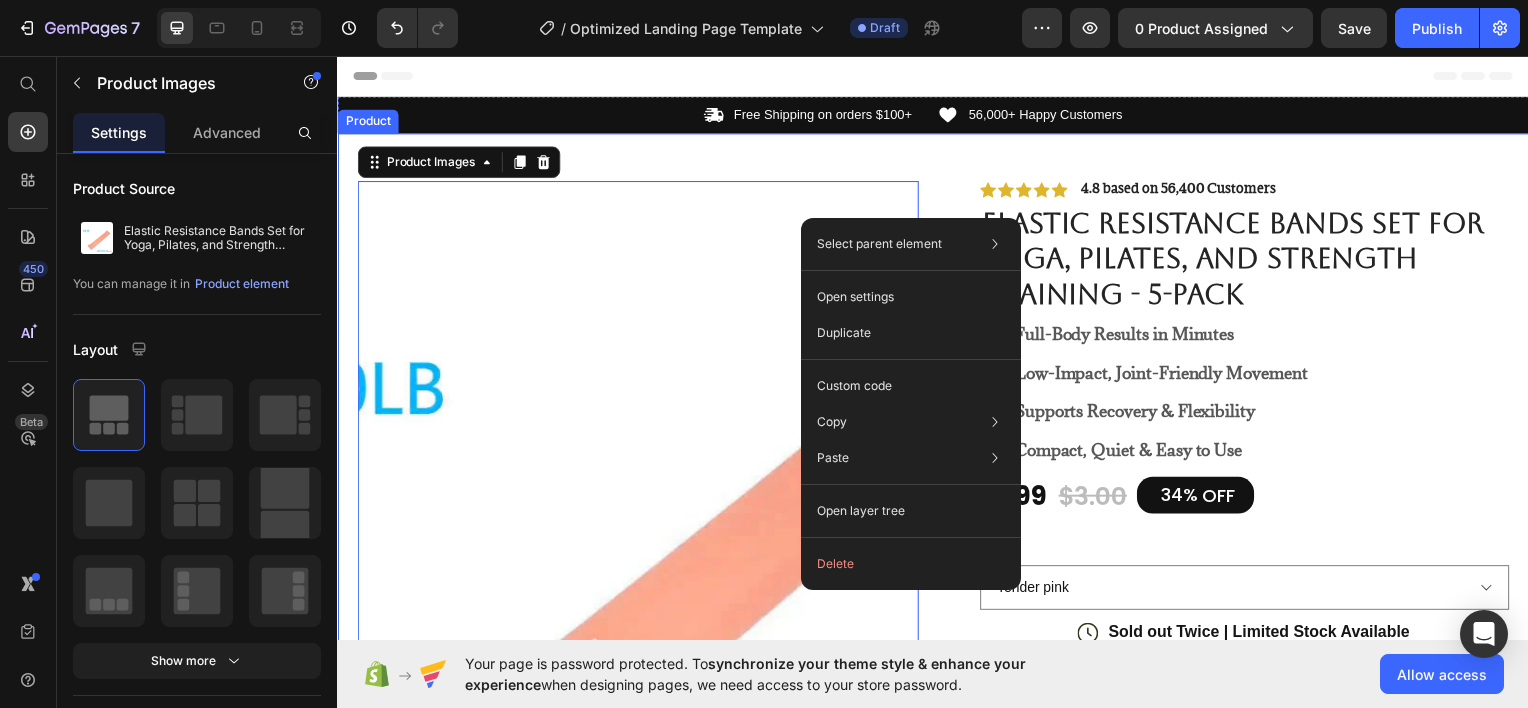 click on "Product Images   80 #1 Home fitness Product of 2024 Text Block Image Icon Icon Icon Icon Icon Icon List I’ve tried so many flea treatments and sprays, but nothing really worked long-term—until I found  COMFORA Chews!  Within just a few weeks, I noticed a  huge difference —my dog stopped scratching, her coat looked shinier, and I wasn’t seeing fleas or ticks after walks anymore. The best part?  It’s natural, mess-free, and she actually loves taking it.  I feel so much better knowing she’s protected daily—and I’ve never felt more confident as a dog parent. Highly recommend! Text Block
Icon [PERSON_NAME] ([GEOGRAPHIC_DATA], [GEOGRAPHIC_DATA]) Text Block Row Row Row Icon Icon Icon Icon Icon Icon List 4.8 based on 56,400 Customers Text Block Row Elastic Resistance Bands Set for Yoga, Pilates, and Strength Training - 5-Pack Product Title
Full-Body Results in Minutes
Low-Impact, Joint-Friendly Movement
Supports Recovery & Flexibility Item List" at bounding box center (937, 828) 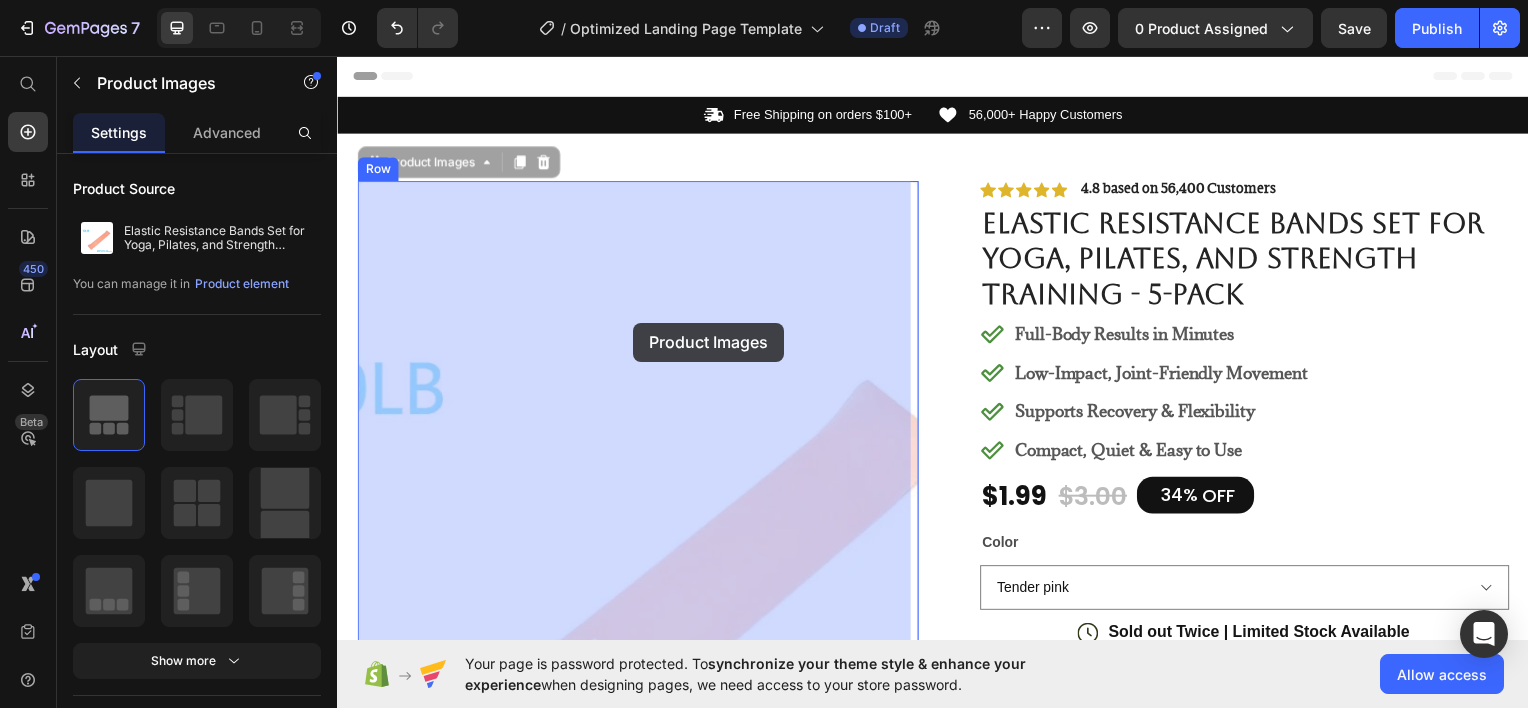 drag, startPoint x: 542, startPoint y: 344, endPoint x: 635, endPoint y: 324, distance: 95.12623 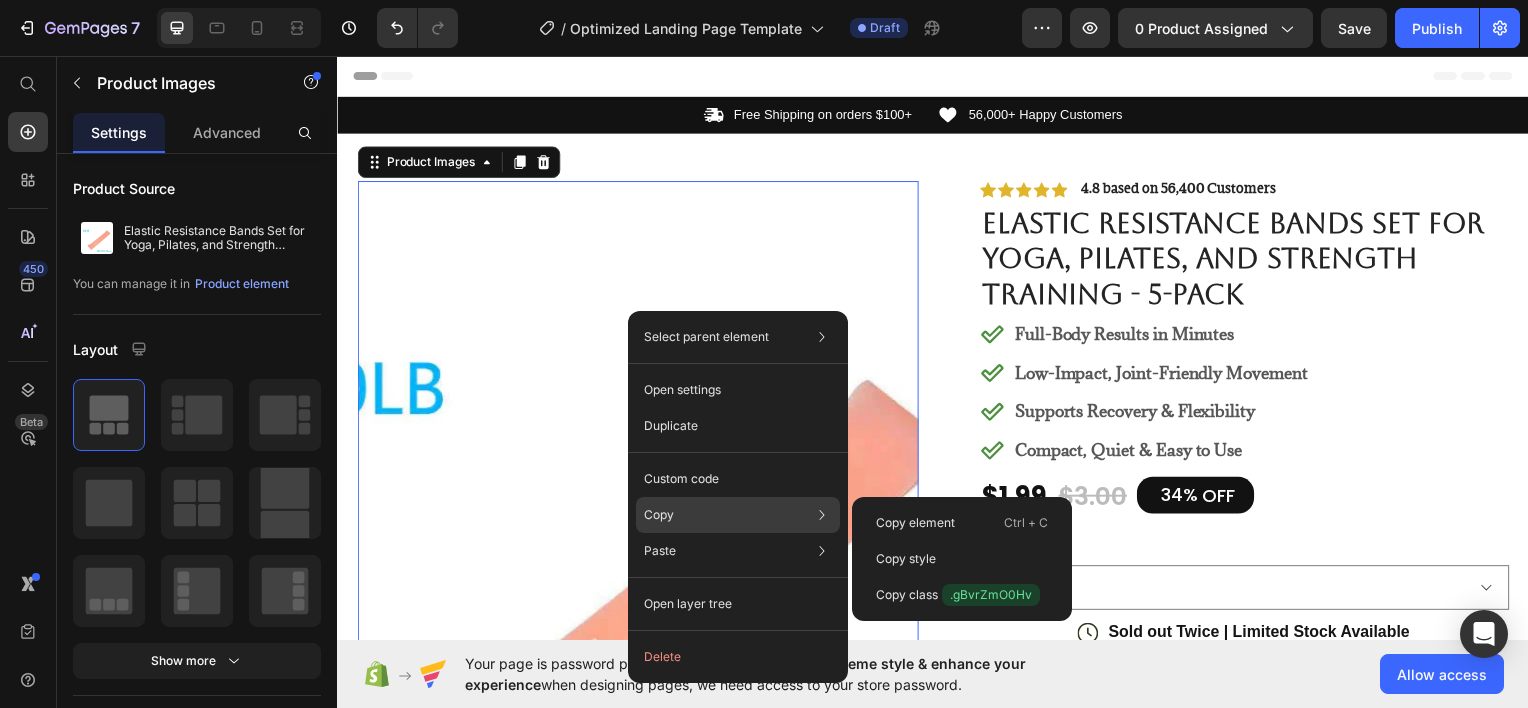 click on "Copy Copy element  Ctrl + C Copy style  Copy class  .gBvrZmO0Hv" 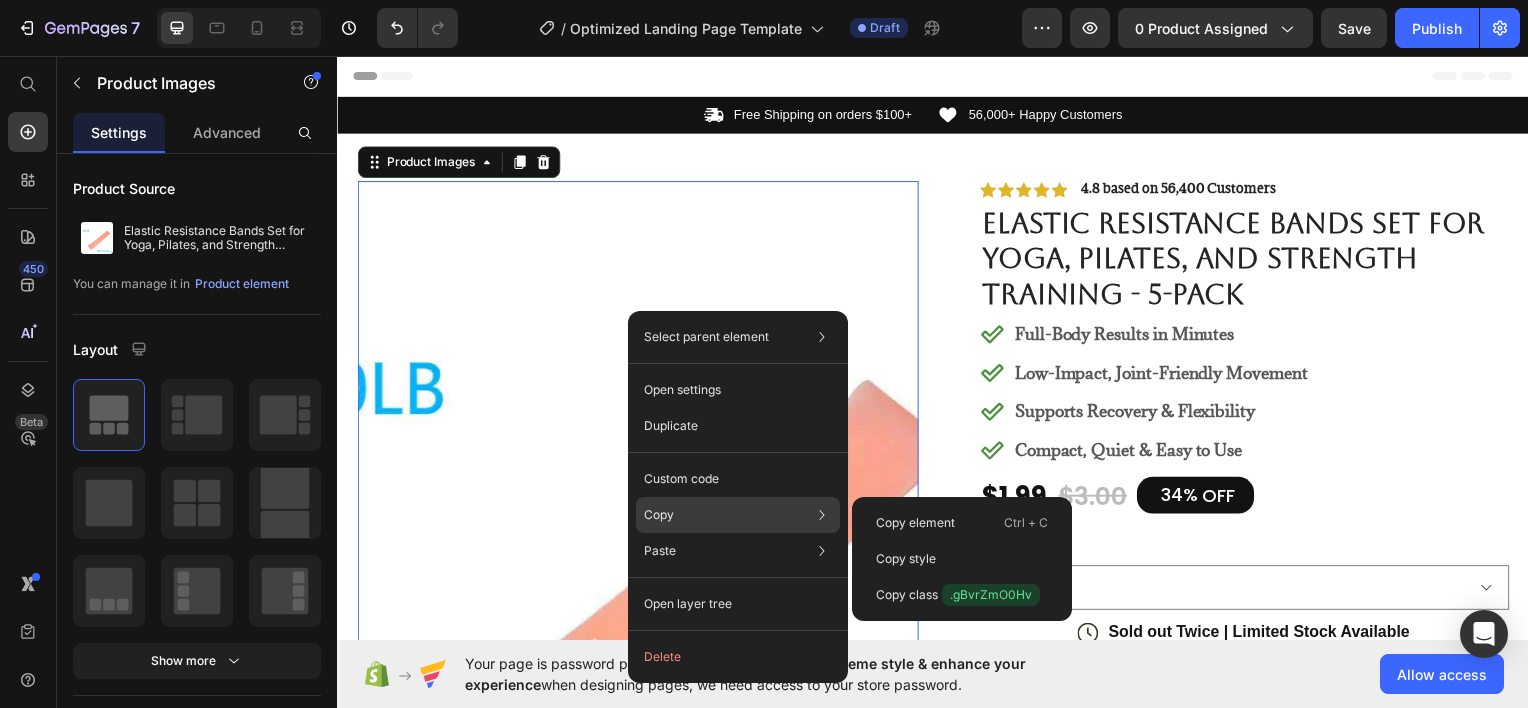 click on "Copy Copy element  Ctrl + C Copy style  Copy class  .gBvrZmO0Hv" 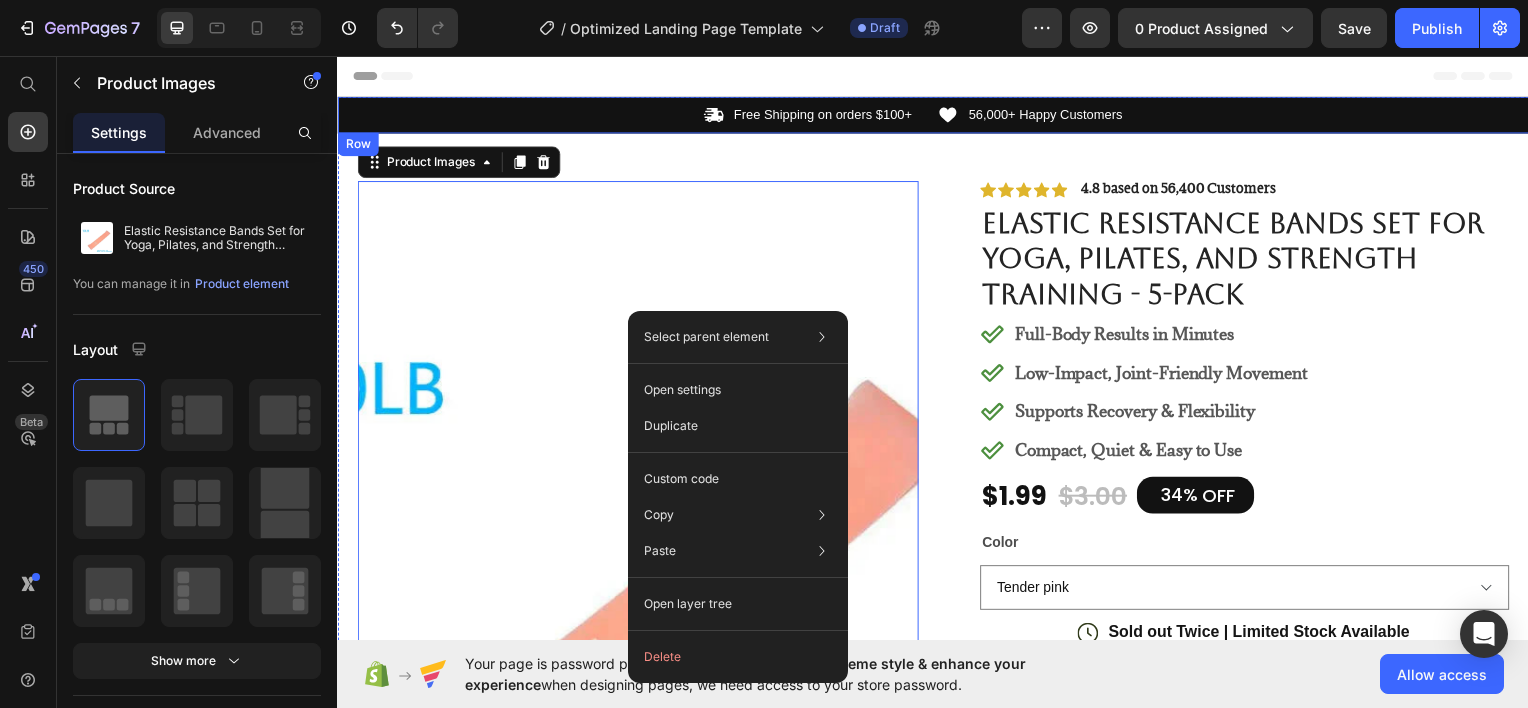 click on "Product Images   80 #1 Home fitness Product of 2024 Text Block Image Icon Icon Icon Icon Icon Icon List I’ve tried so many flea treatments and sprays, but nothing really worked long-term—until I found  COMFORA Chews!  Within just a few weeks, I noticed a  huge difference —my dog stopped scratching, her coat looked shinier, and I wasn’t seeing fleas or ticks after walks anymore. The best part?  It’s natural, mess-free, and she actually loves taking it.  I feel so much better knowing she’s protected daily—and I’ve never felt more confident as a dog parent. Highly recommend! Text Block
Icon [PERSON_NAME] ([GEOGRAPHIC_DATA], [GEOGRAPHIC_DATA]) Text Block Row Row Row Icon Icon Icon Icon Icon Icon List 4.8 based on 56,400 Customers Text Block Row Elastic Resistance Bands Set for Yoga, Pilates, and Strength Training - 5-Pack Product Title
Full-Body Results in Minutes
Low-Impact, Joint-Friendly Movement
Supports Recovery & Flexibility Item List" at bounding box center (937, 828) 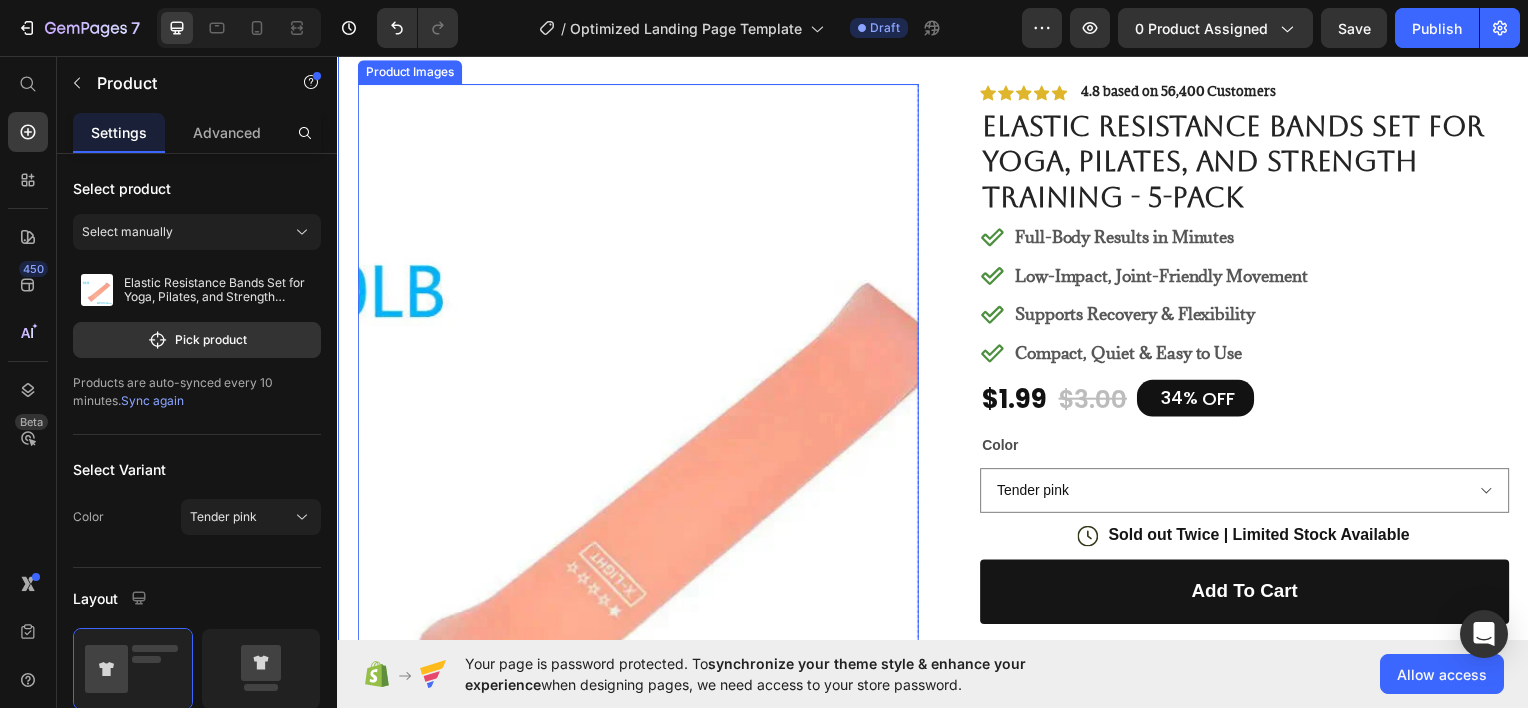 scroll, scrollTop: 100, scrollLeft: 0, axis: vertical 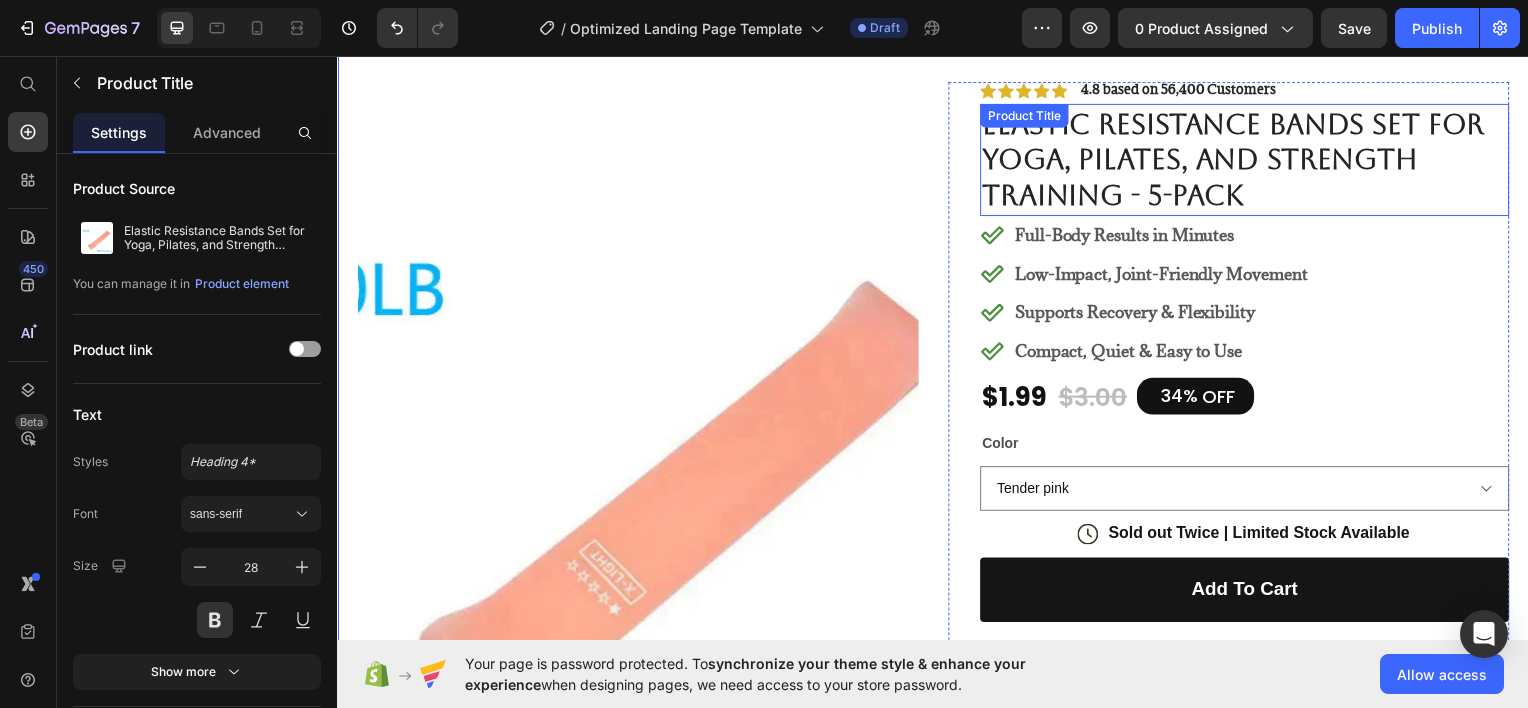 drag, startPoint x: 1257, startPoint y: 180, endPoint x: 1246, endPoint y: 181, distance: 11.045361 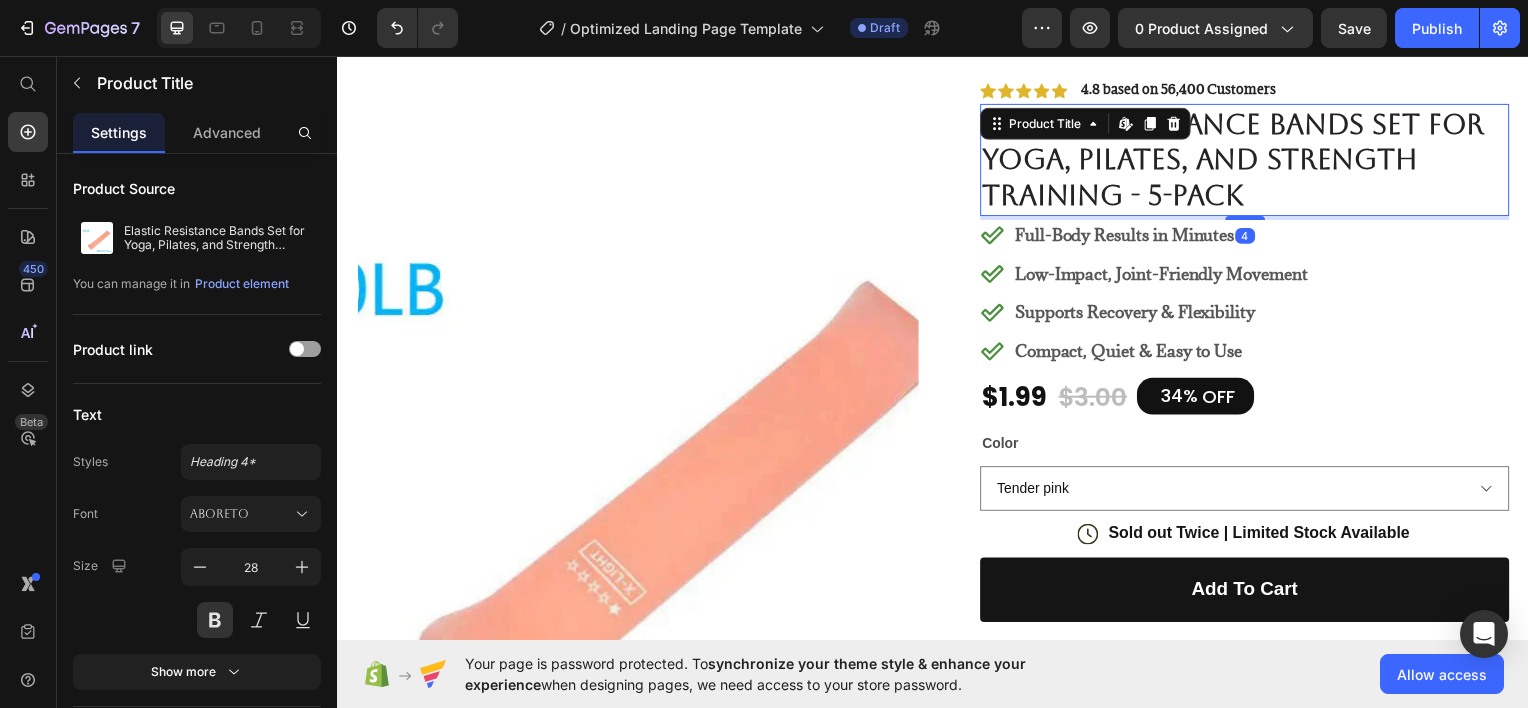 click on "Elastic Resistance Bands Set for Yoga, Pilates, and Strength Training - 5-Pack" at bounding box center (1250, 159) 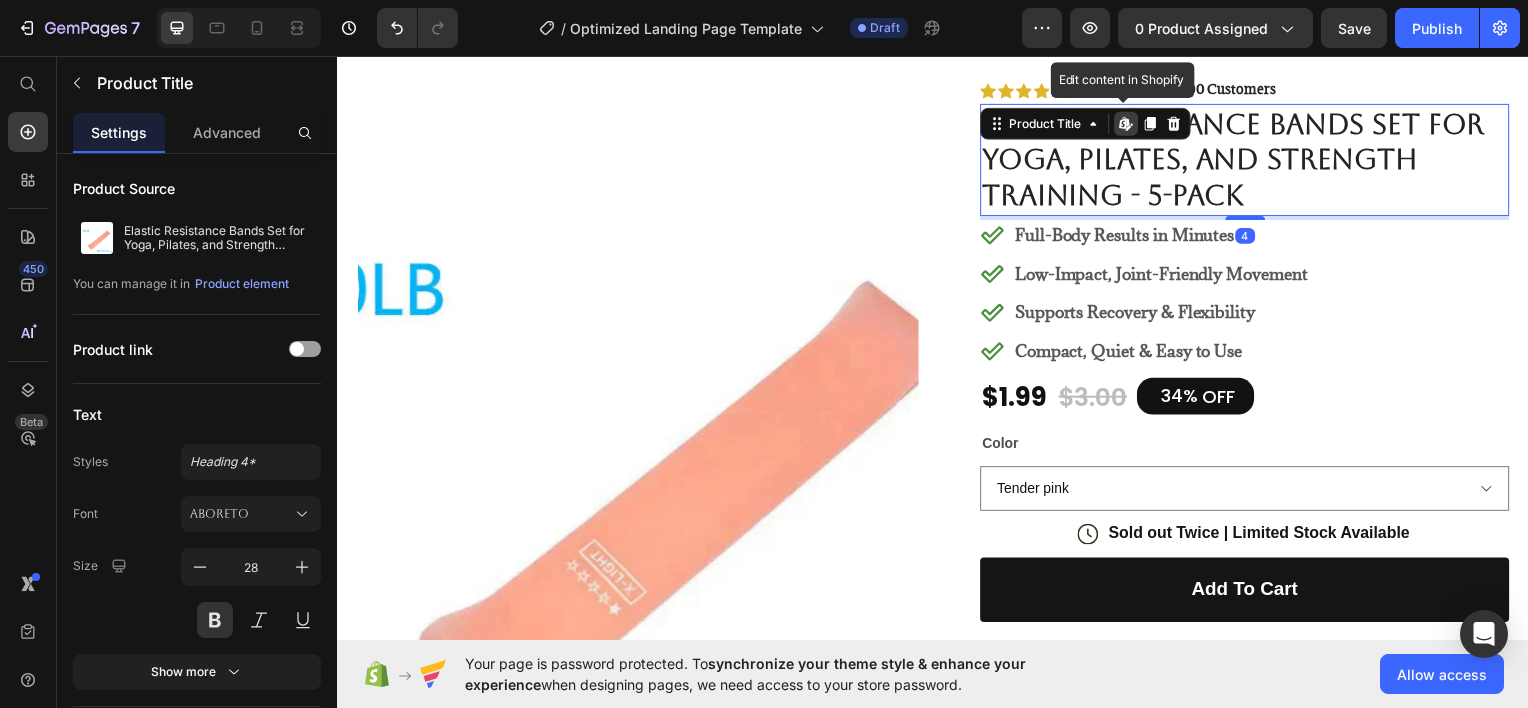 click on "Elastic Resistance Bands Set for Yoga, Pilates, and Strength Training - 5-Pack" at bounding box center (1250, 159) 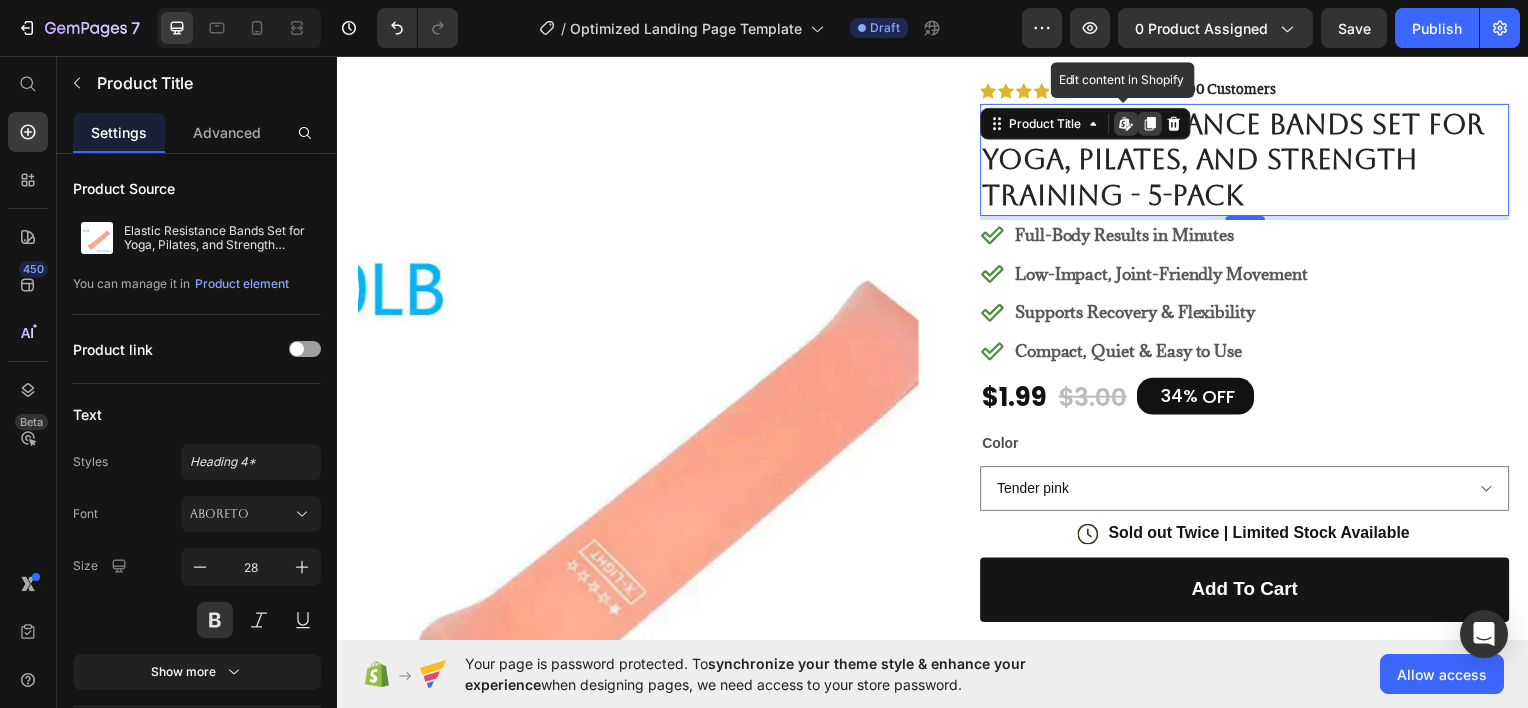 click 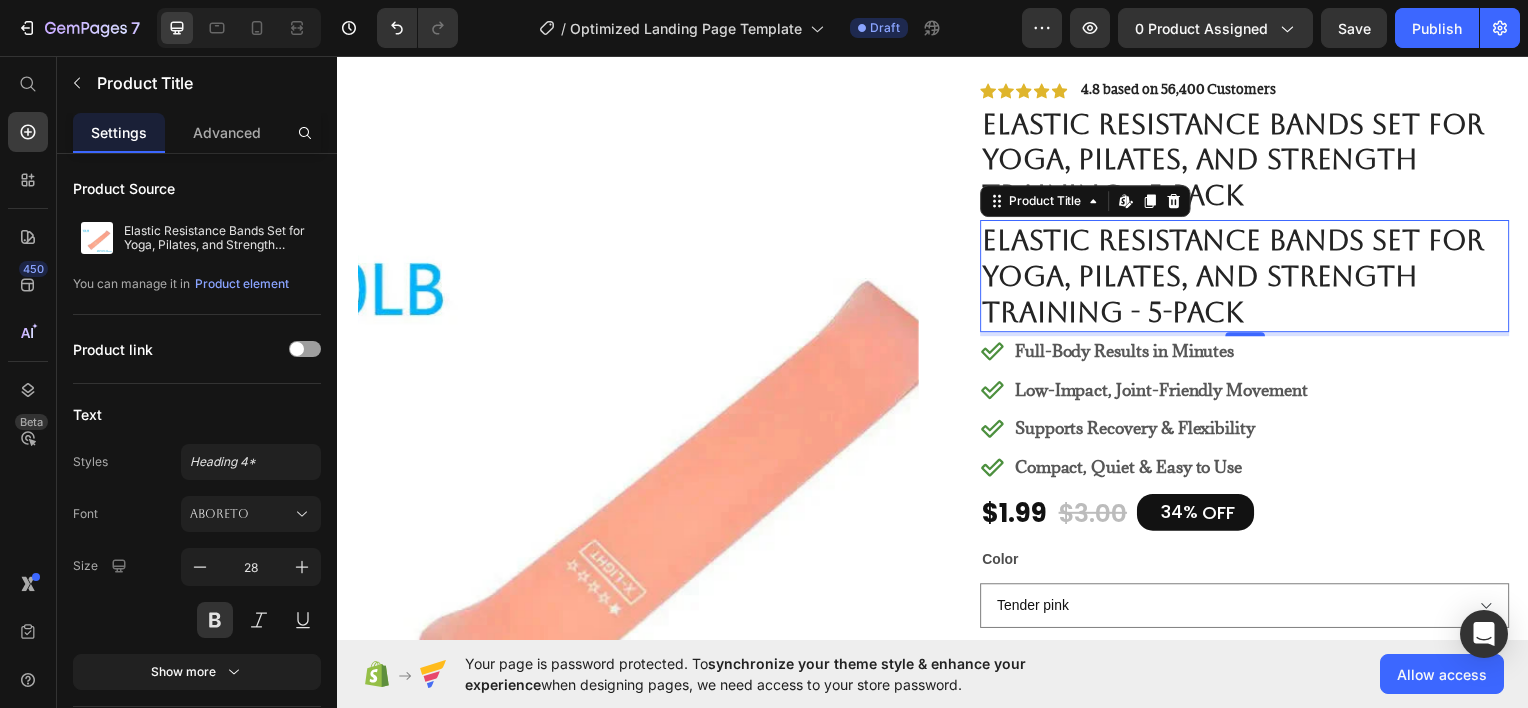 click on "Elastic Resistance Bands Set for Yoga, Pilates, and Strength Training - 5-Pack" at bounding box center (1250, 276) 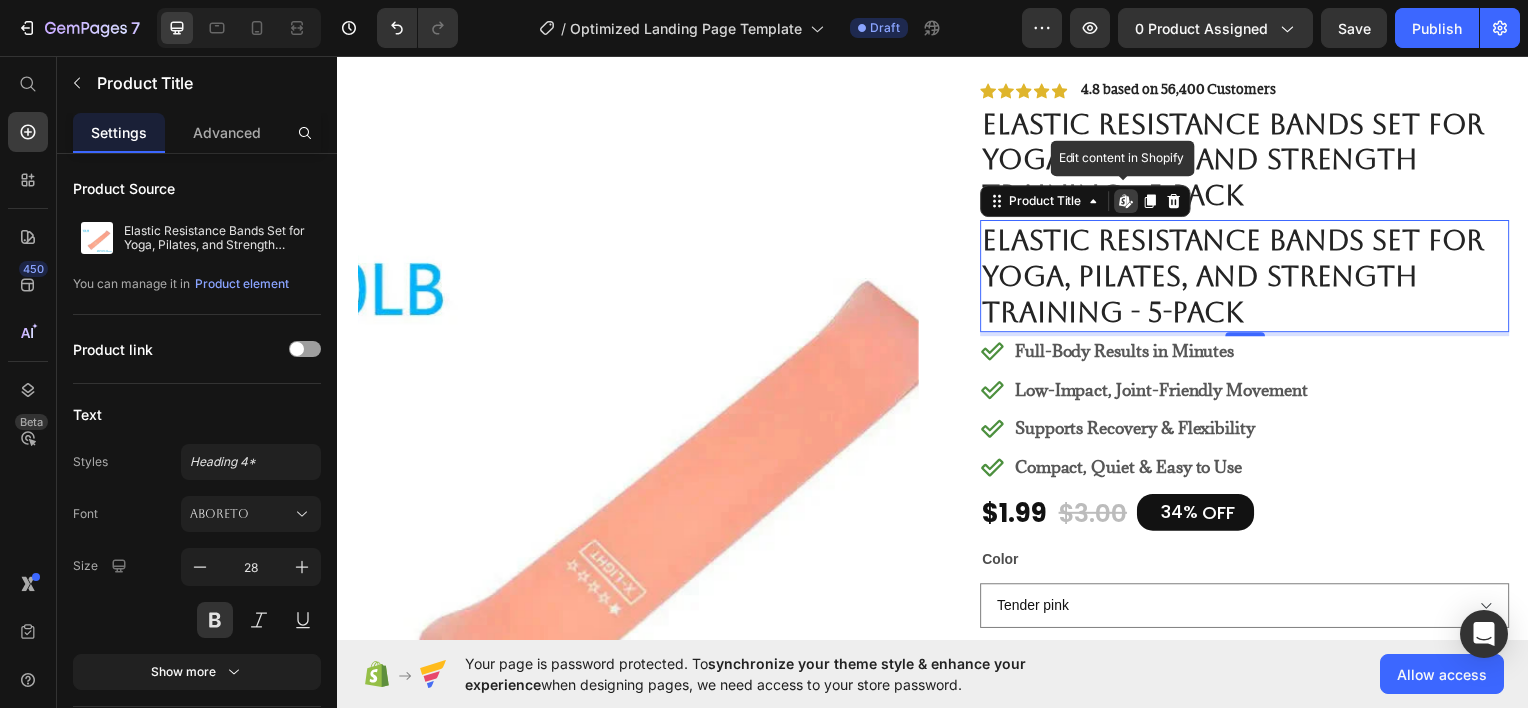 click 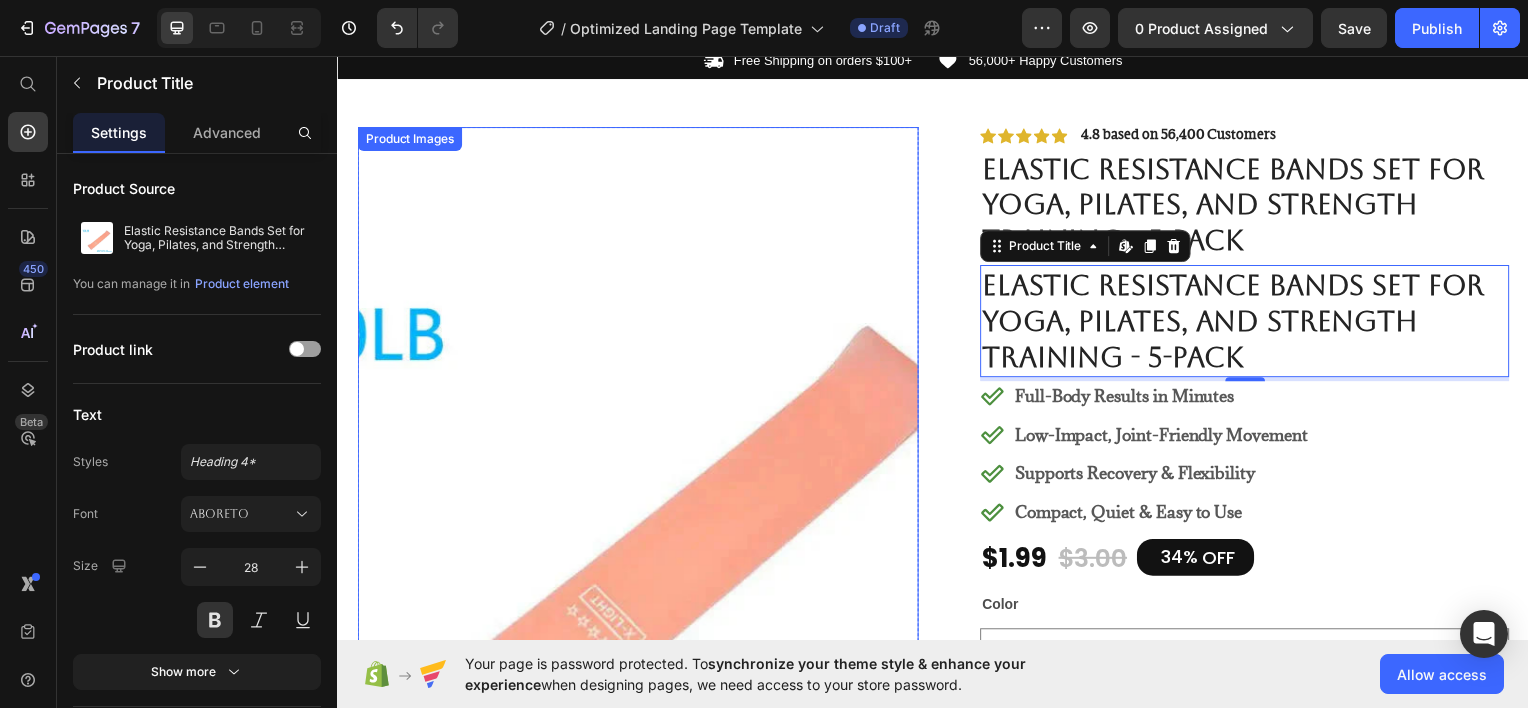 scroll, scrollTop: 0, scrollLeft: 0, axis: both 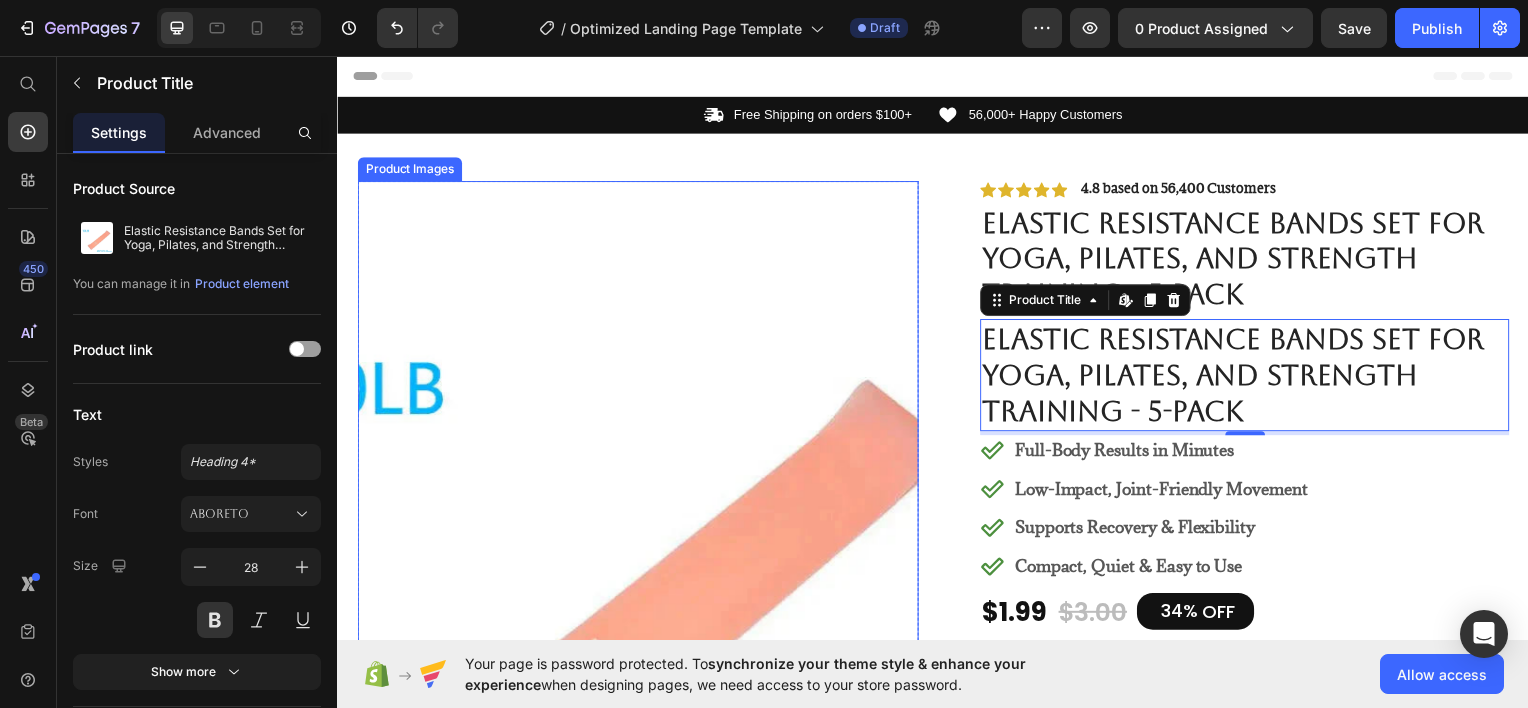 click at bounding box center (639, 561) 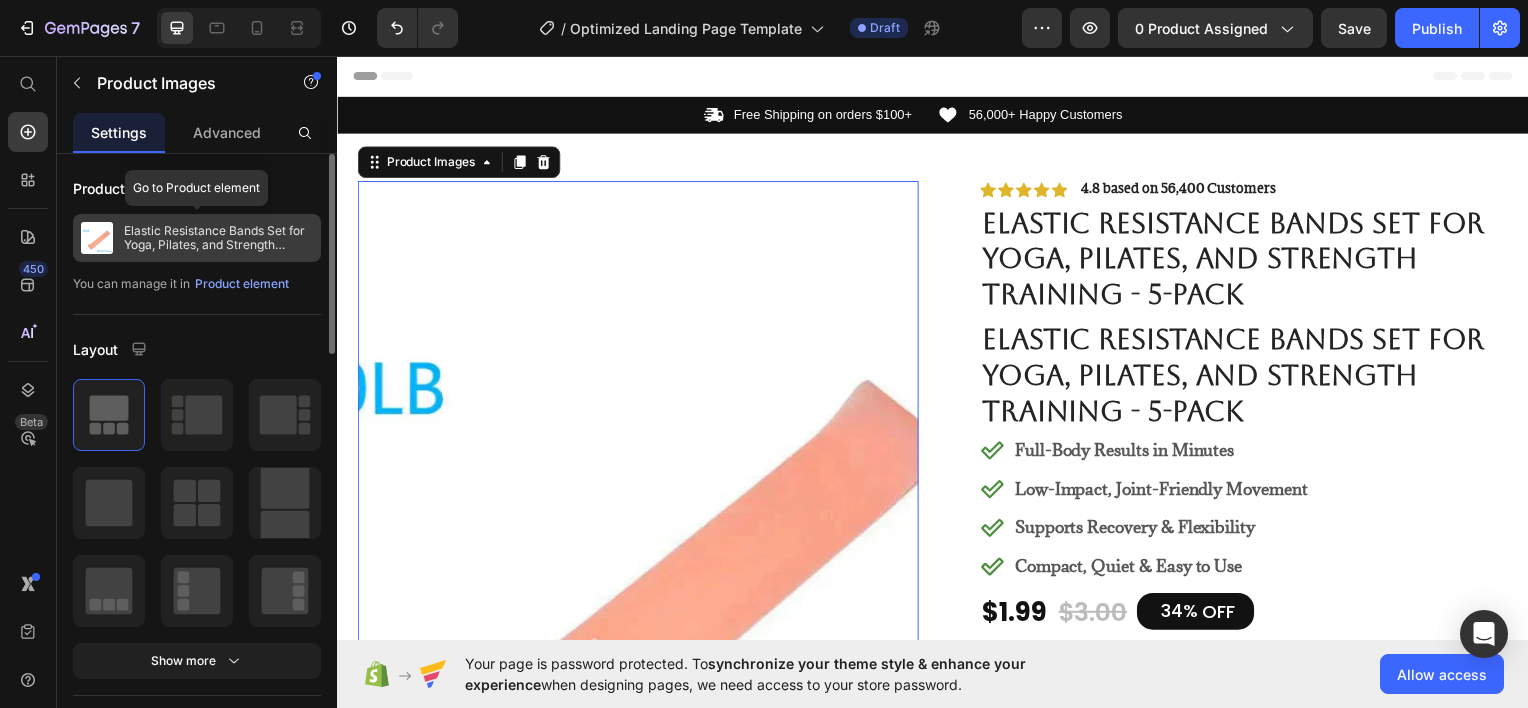 click on "Elastic Resistance Bands Set for Yoga, Pilates, and Strength Training - 5-Pack" at bounding box center (218, 238) 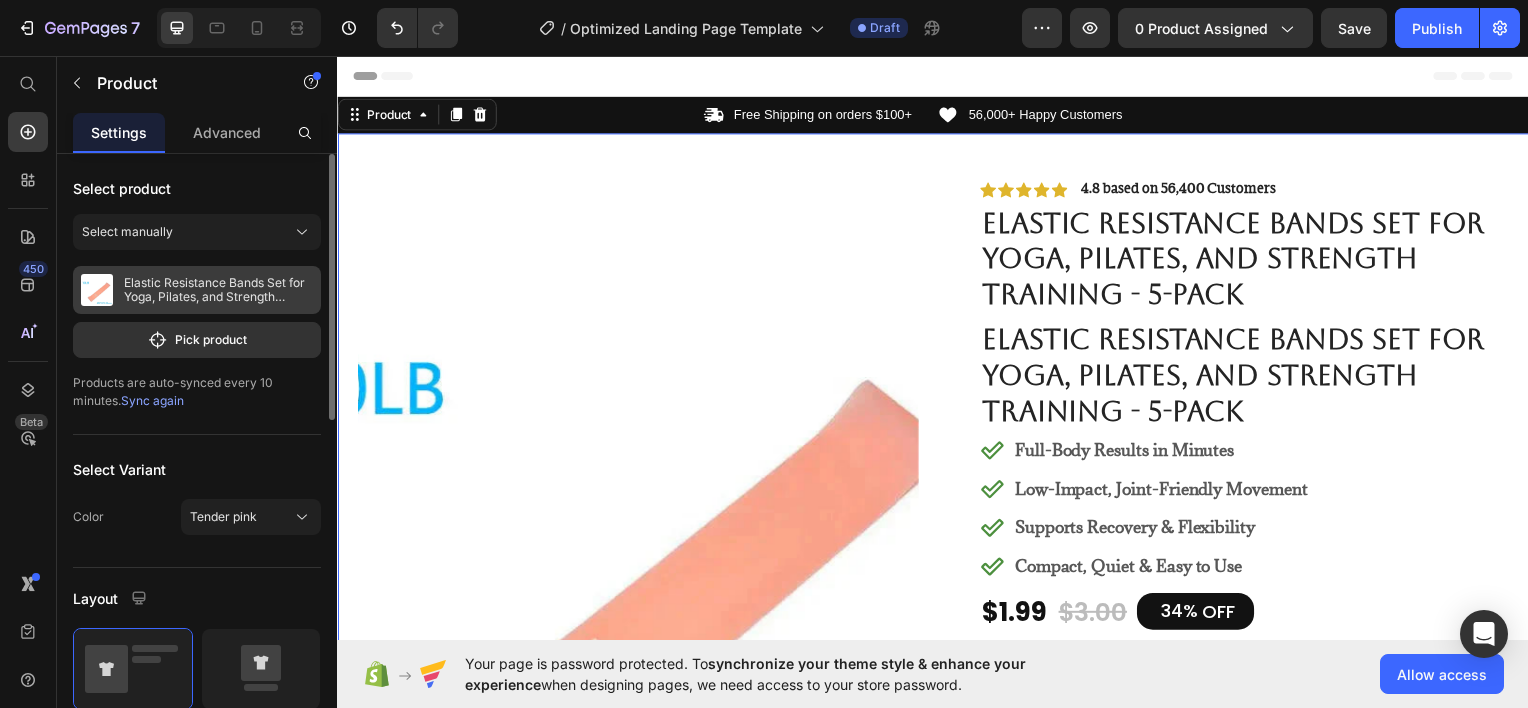 click on "Elastic Resistance Bands Set for Yoga, Pilates, and Strength Training - 5-Pack" at bounding box center [218, 290] 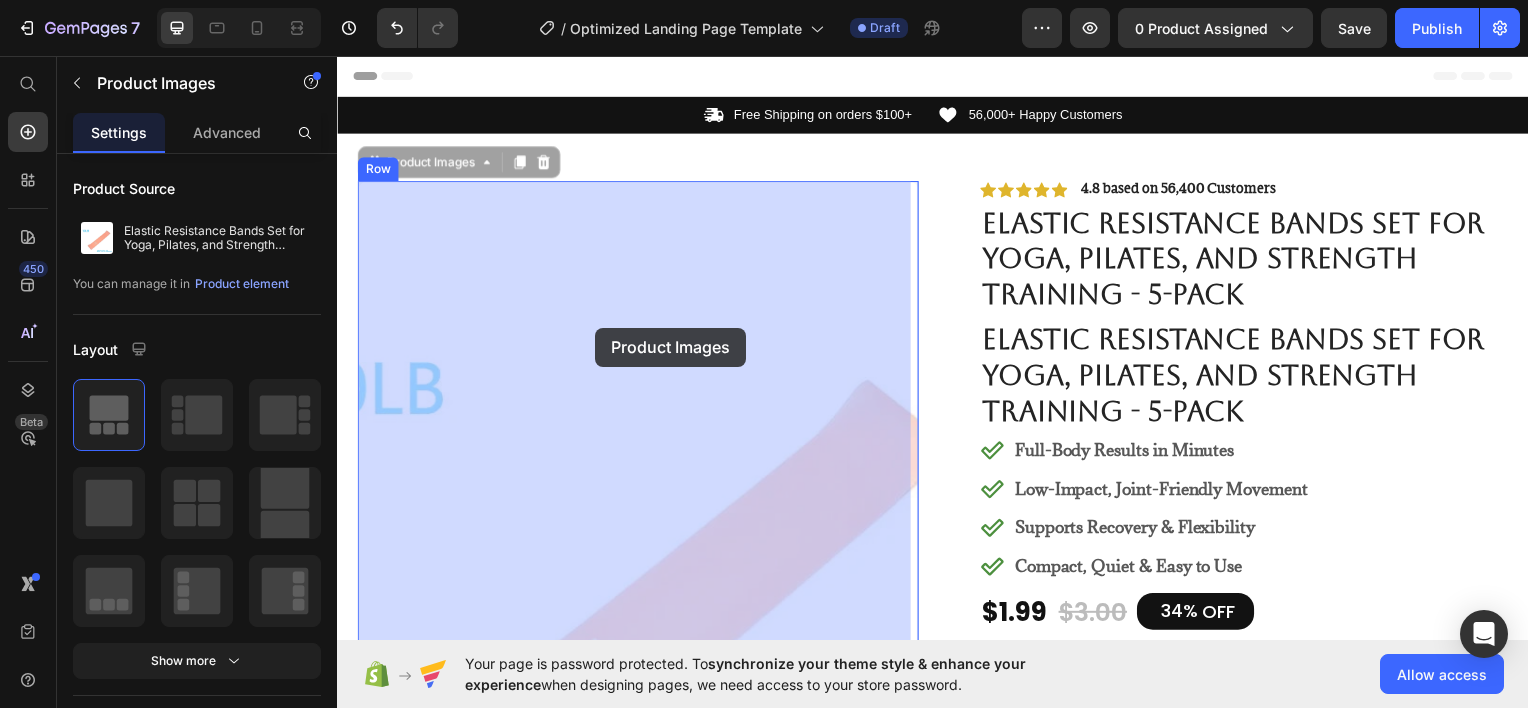 drag, startPoint x: 510, startPoint y: 331, endPoint x: 571, endPoint y: 330, distance: 61.008198 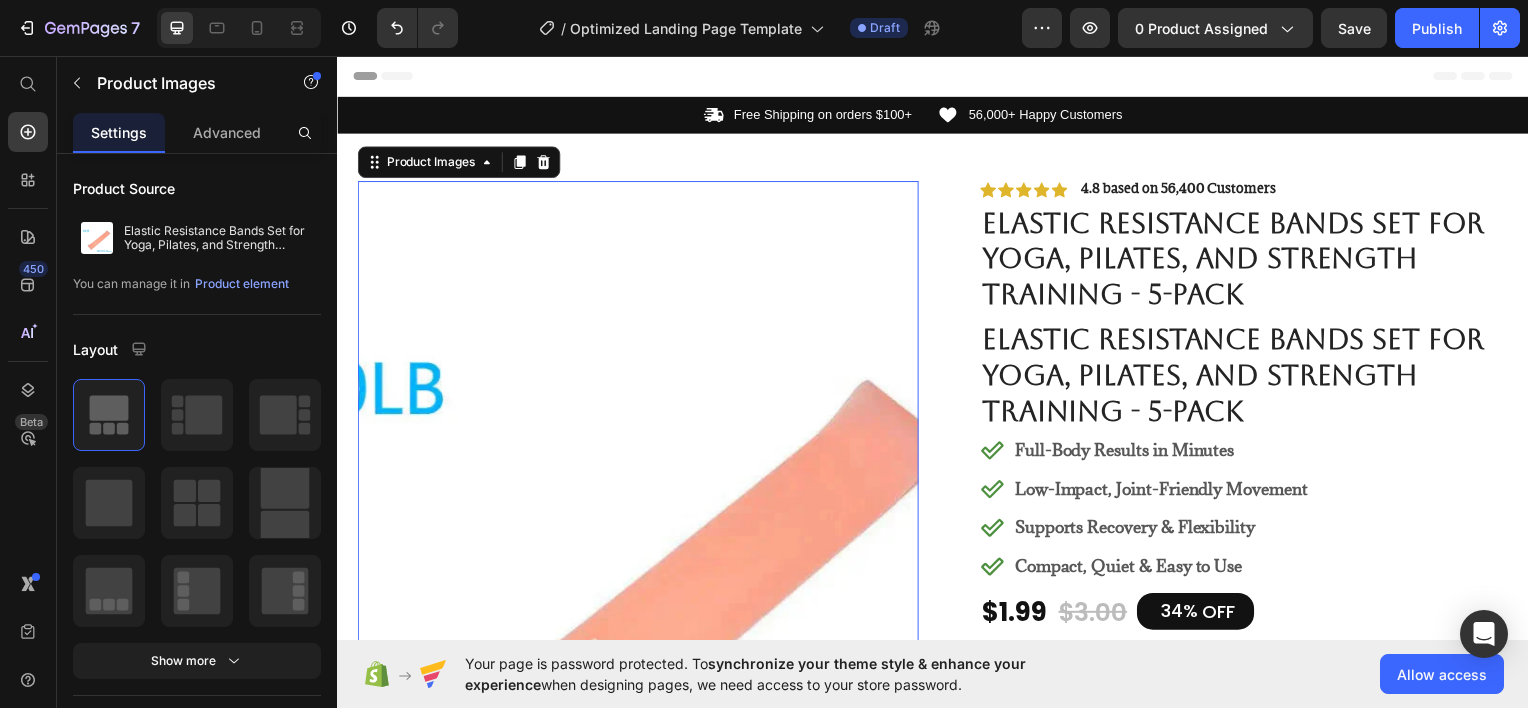 click at bounding box center (639, 561) 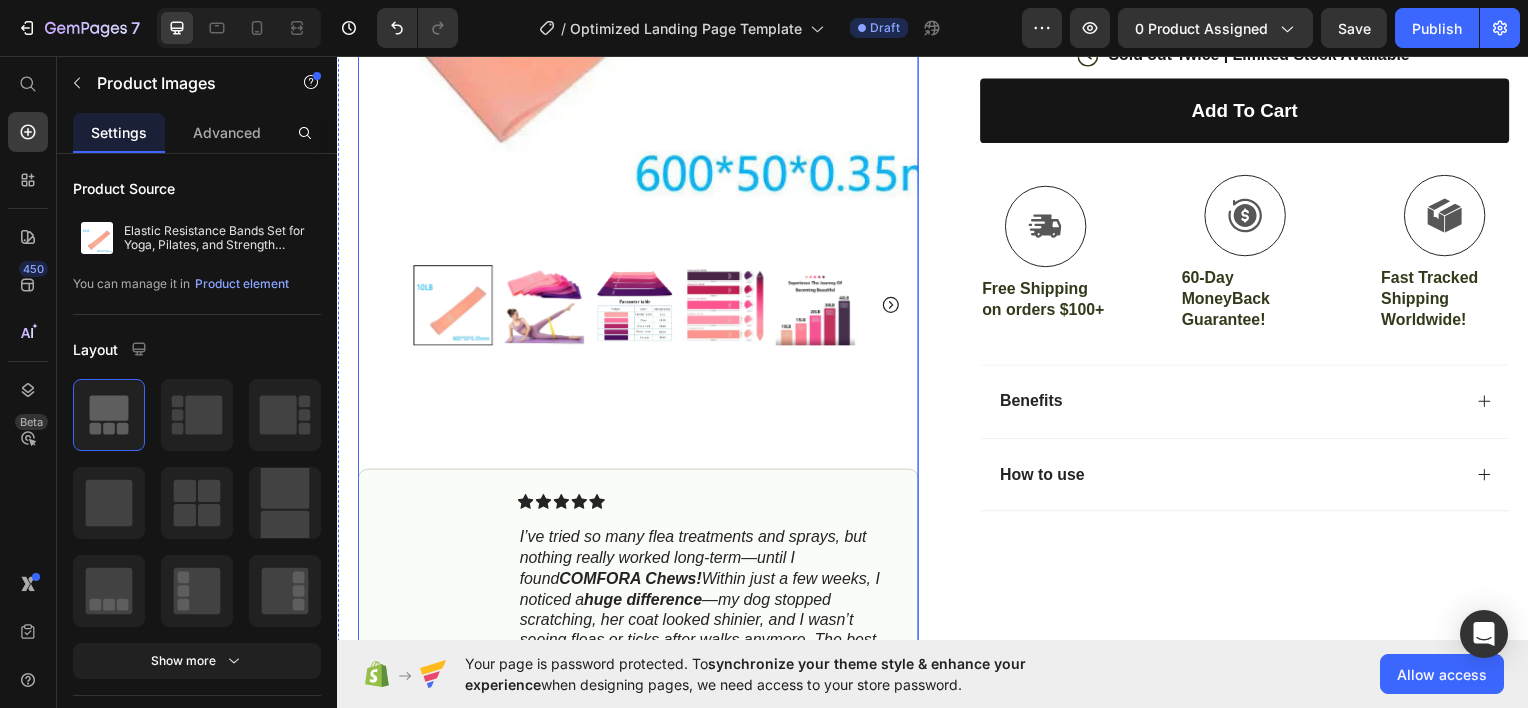 scroll, scrollTop: 700, scrollLeft: 0, axis: vertical 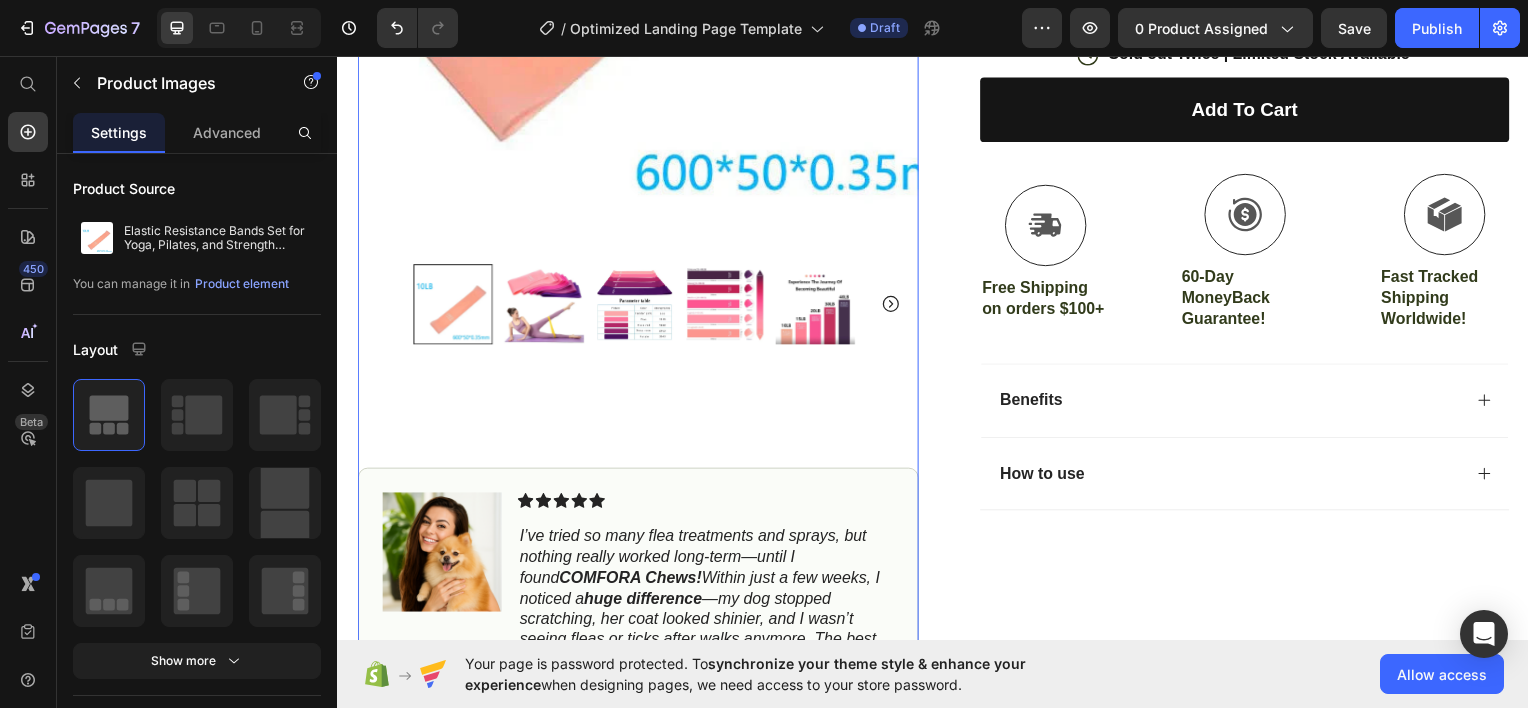 click at bounding box center (544, 305) 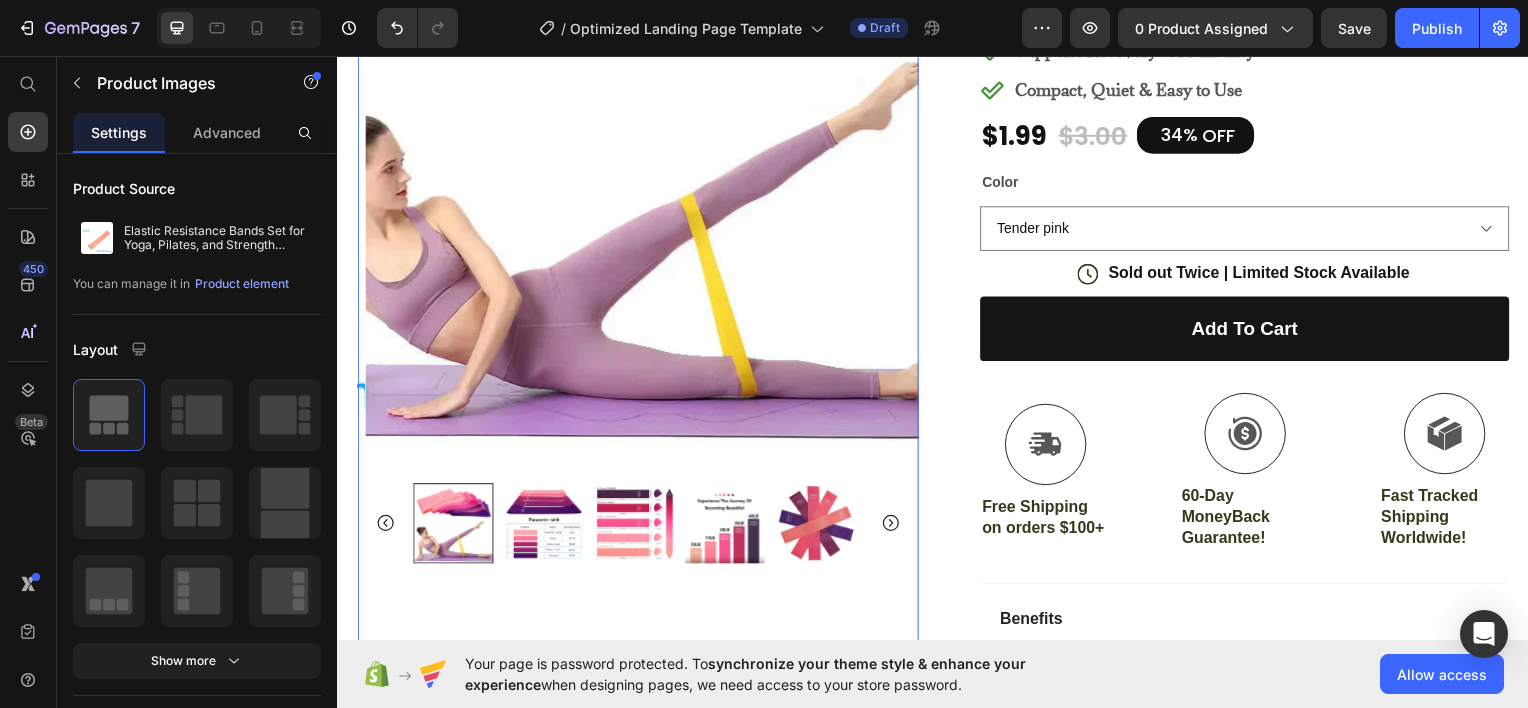 scroll, scrollTop: 600, scrollLeft: 0, axis: vertical 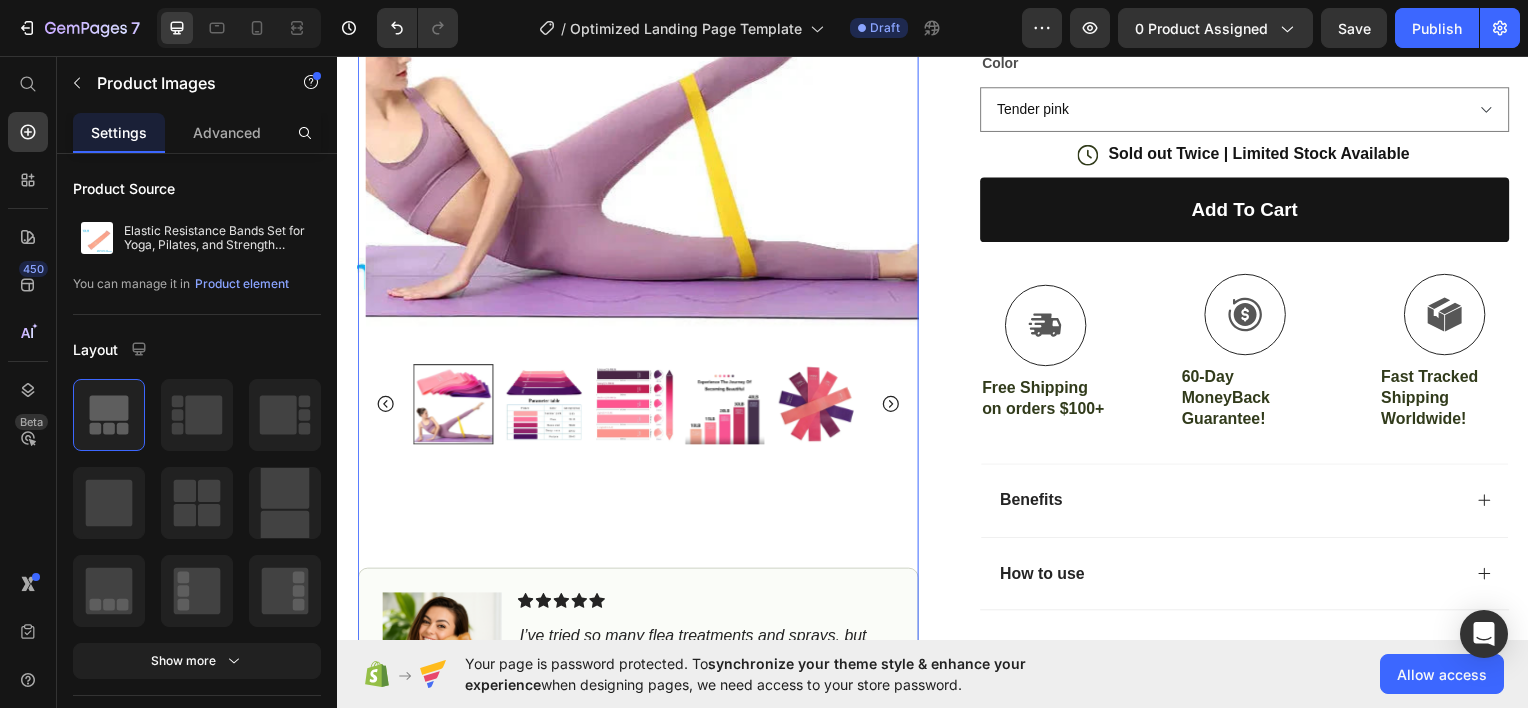 click at bounding box center [544, 405] 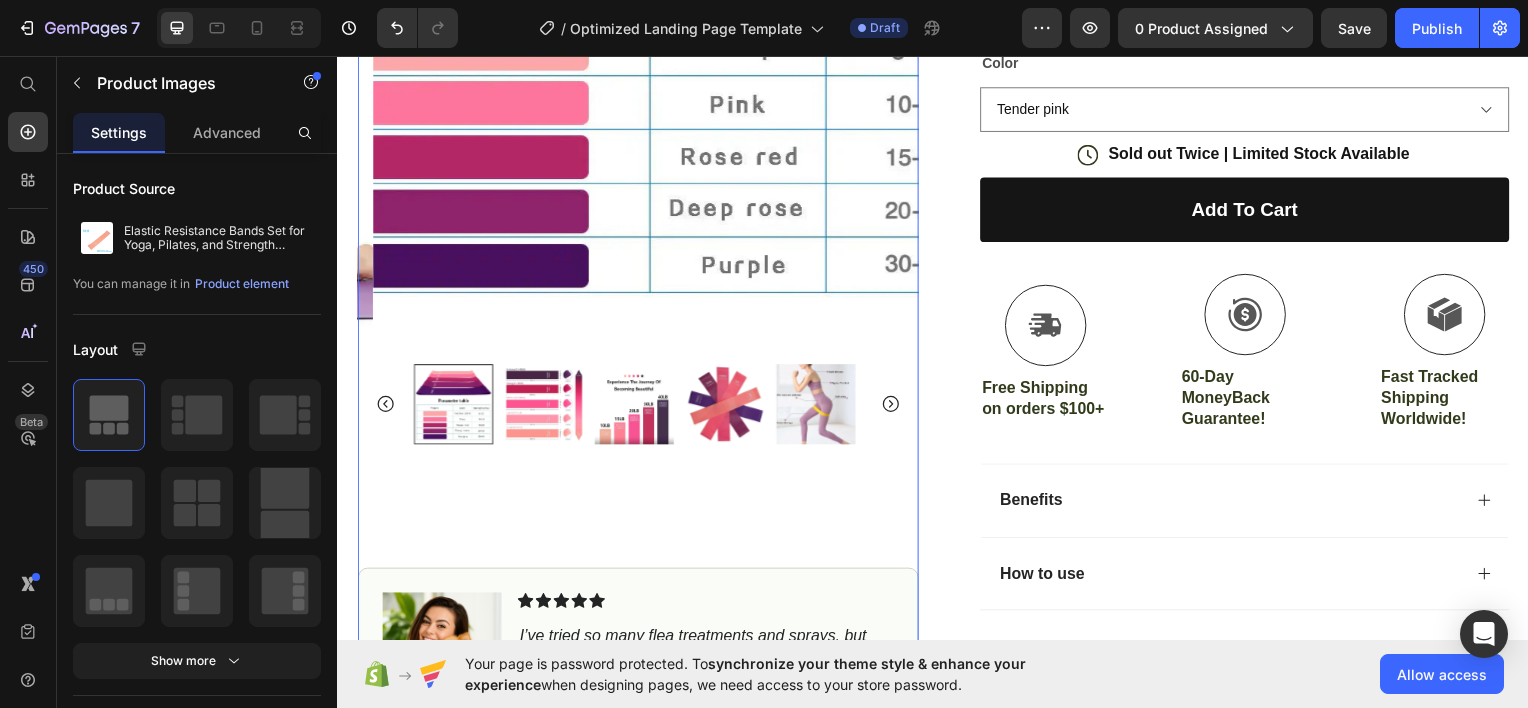 click at bounding box center (544, 405) 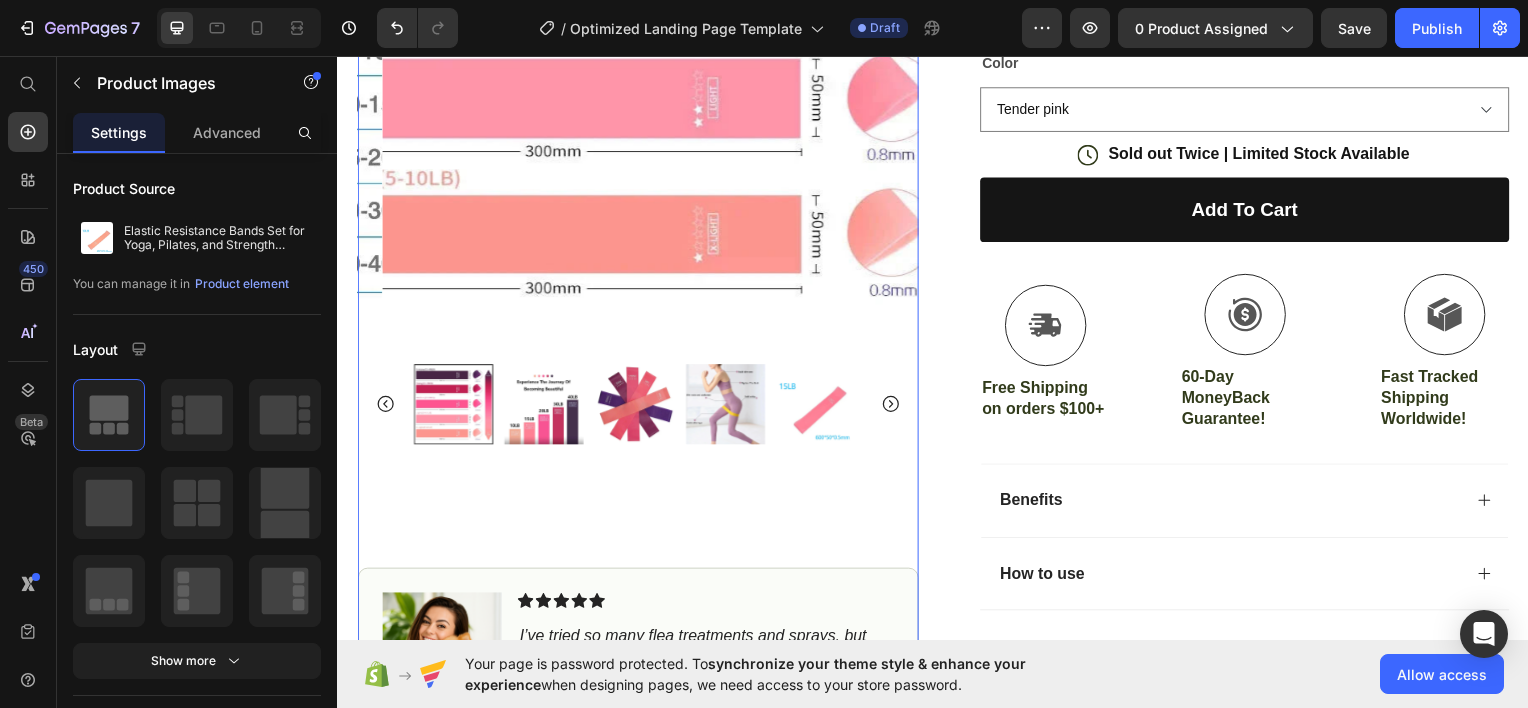 click at bounding box center (639, 405) 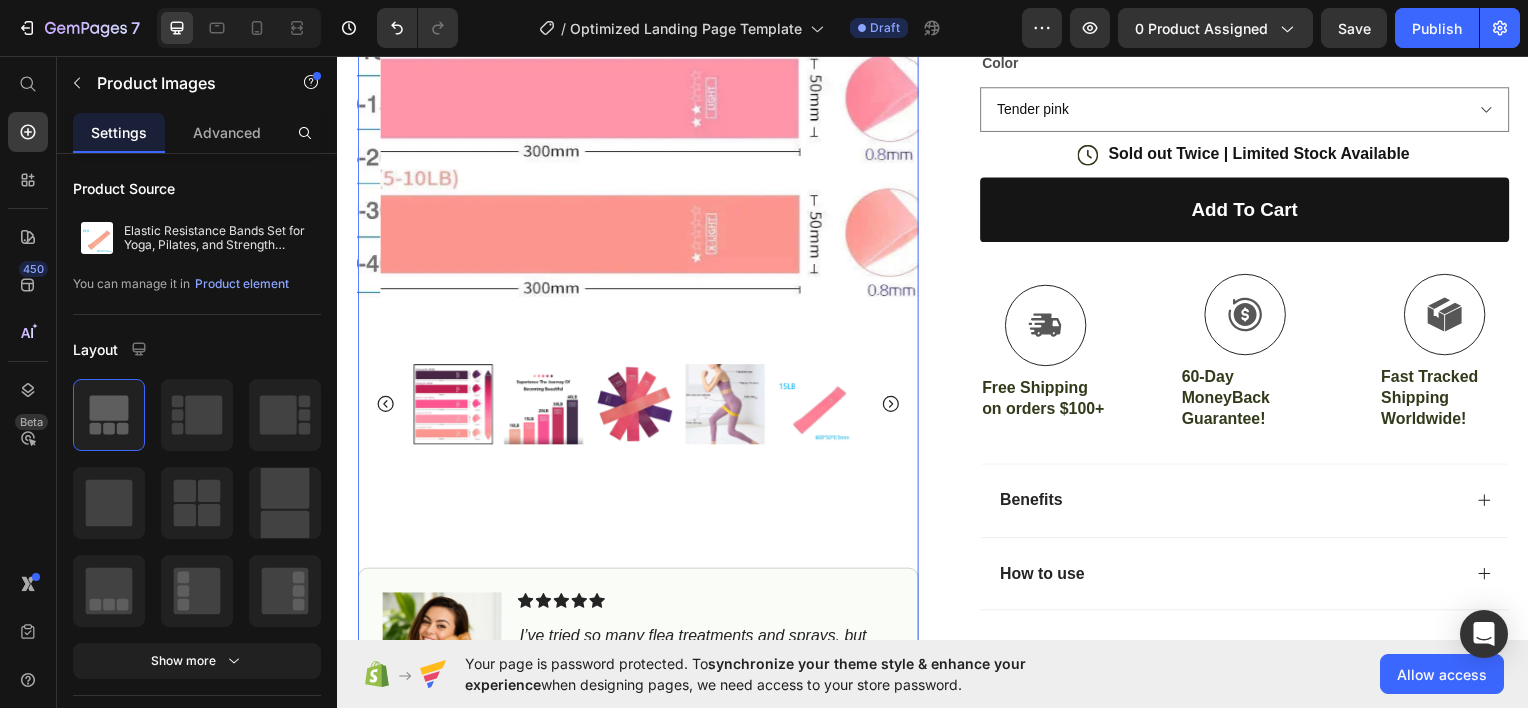 click at bounding box center (635, 405) 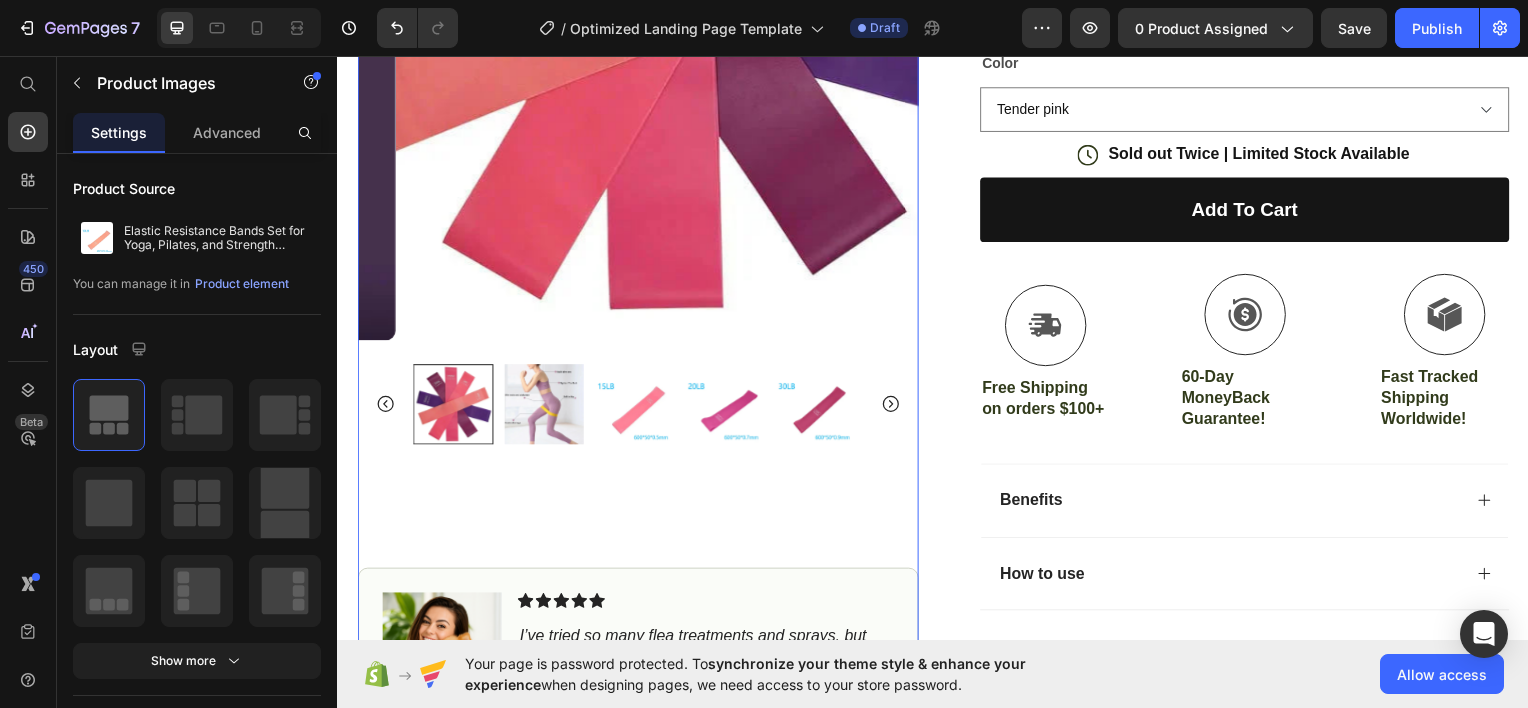 scroll, scrollTop: 200, scrollLeft: 0, axis: vertical 